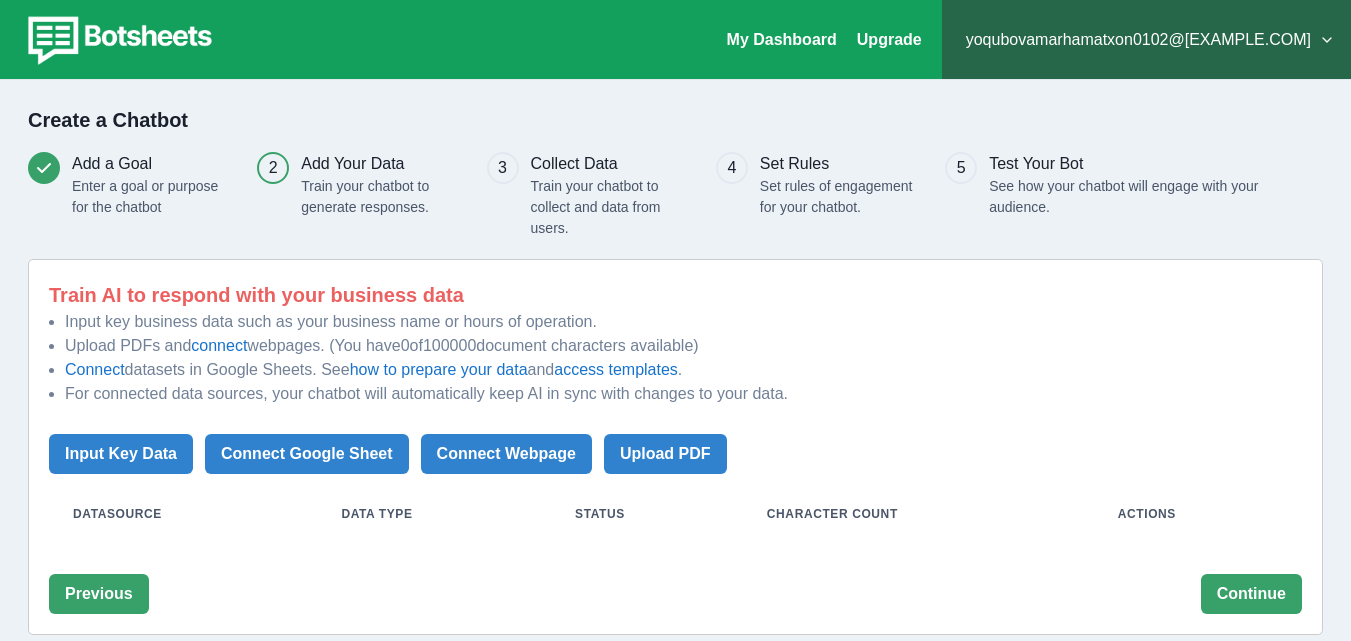 scroll, scrollTop: 23, scrollLeft: 0, axis: vertical 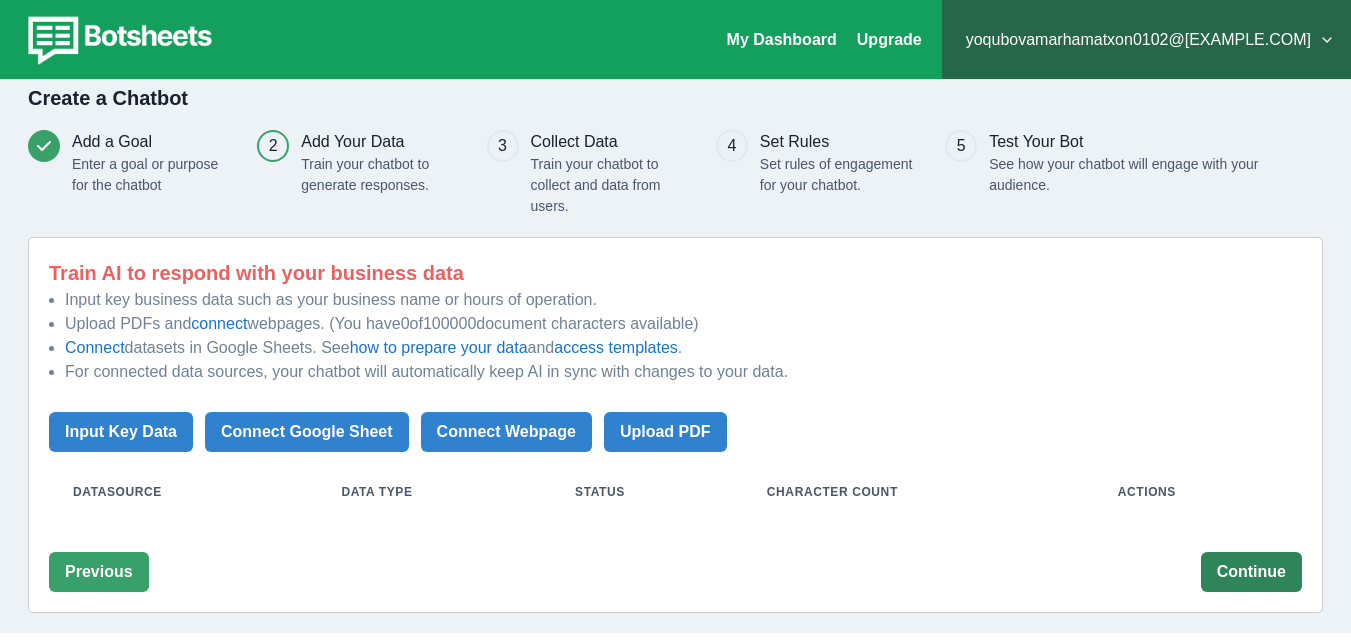 click on "Continue" at bounding box center [1251, 572] 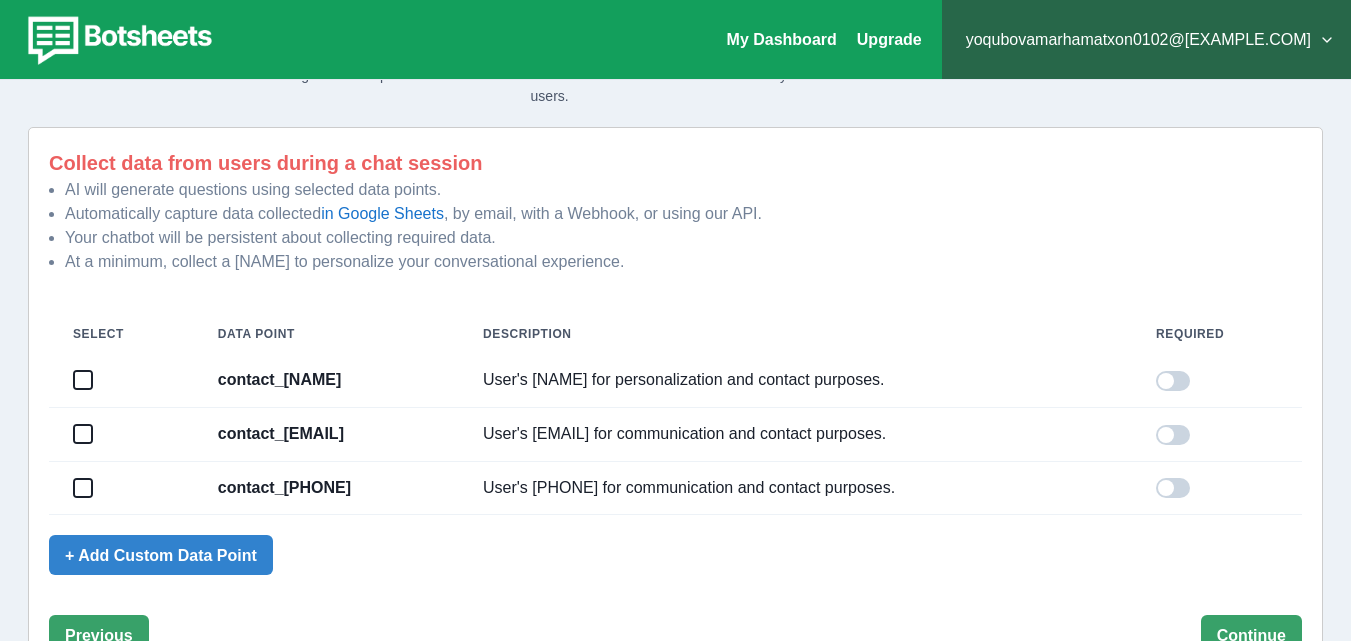 scroll, scrollTop: 144, scrollLeft: 0, axis: vertical 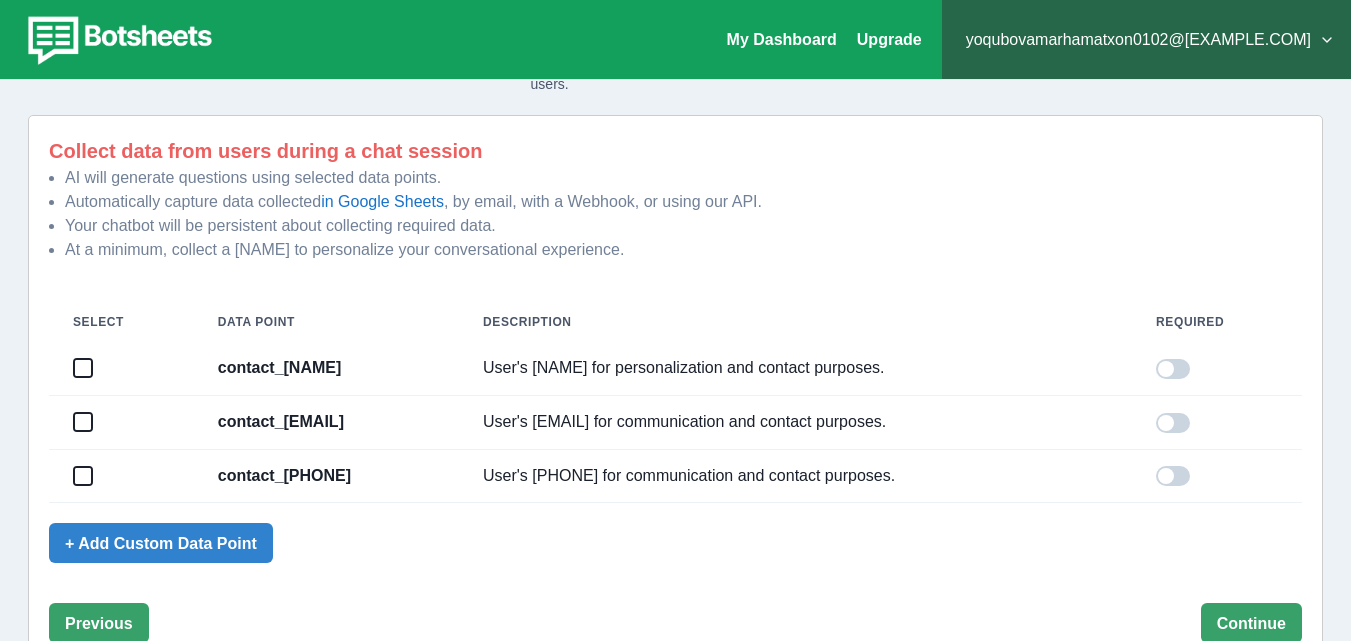 click on "User's [NAME] for personalization and contact purposes." at bounding box center [326, 368] 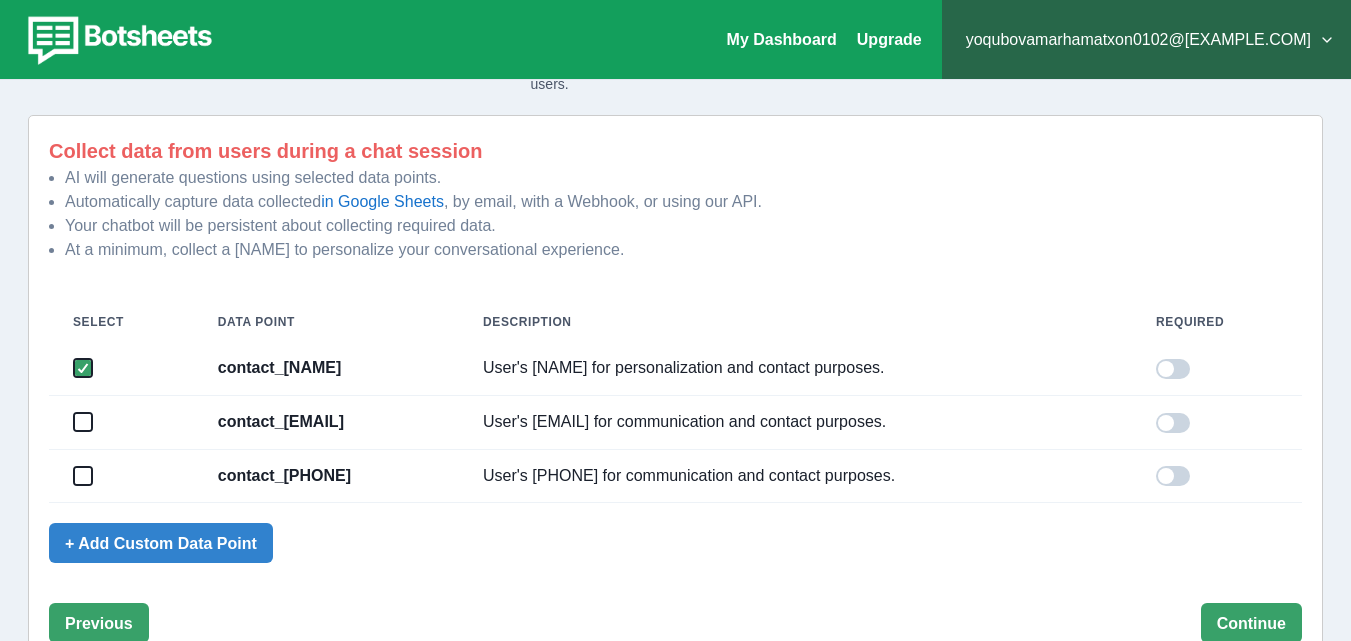 click at bounding box center (1173, 369) 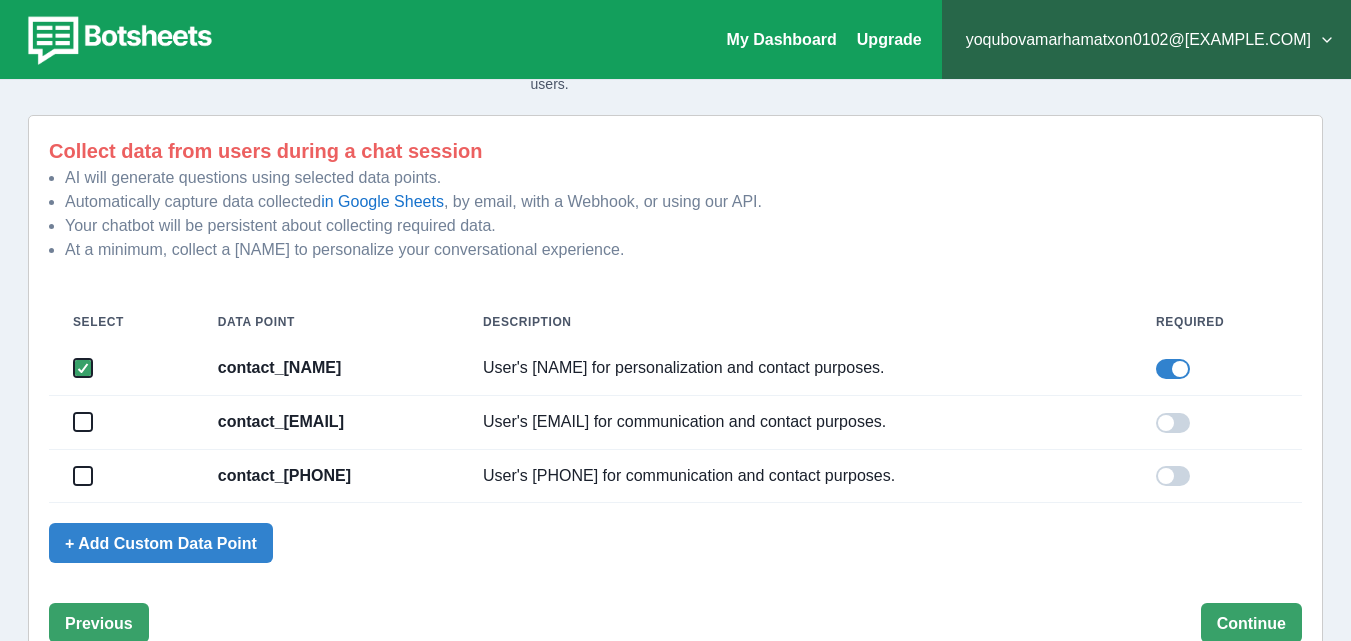 click at bounding box center [1180, 369] 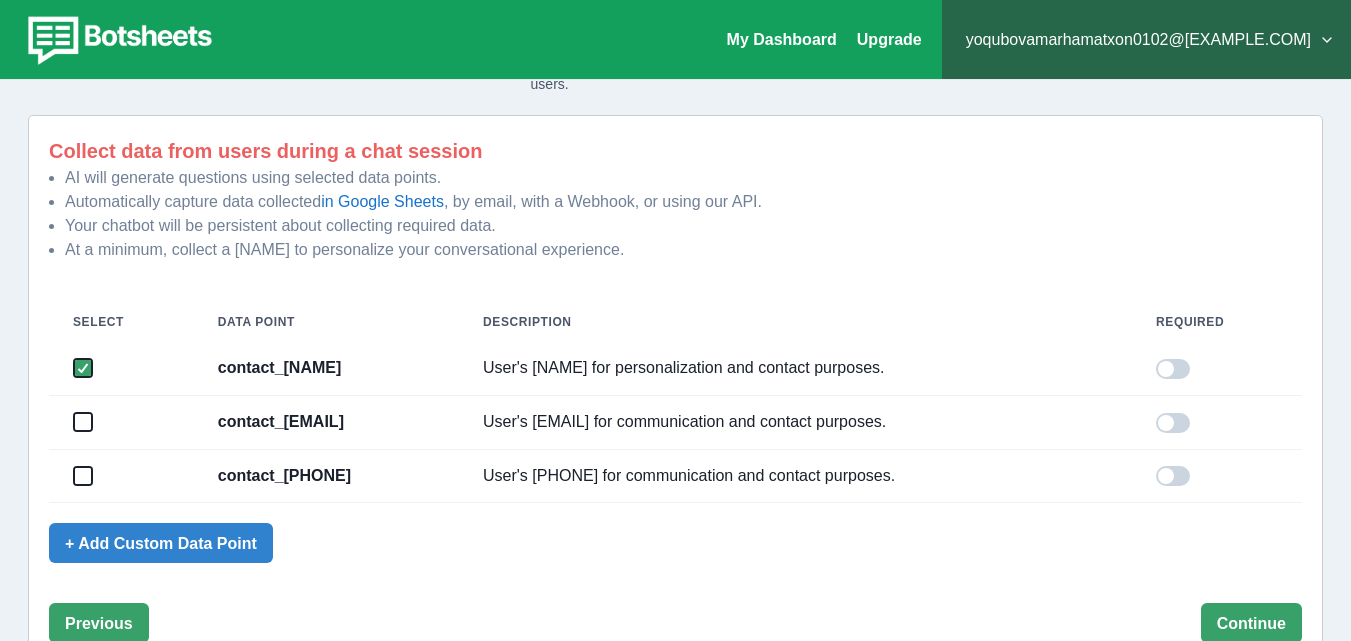 click at bounding box center [121, 368] 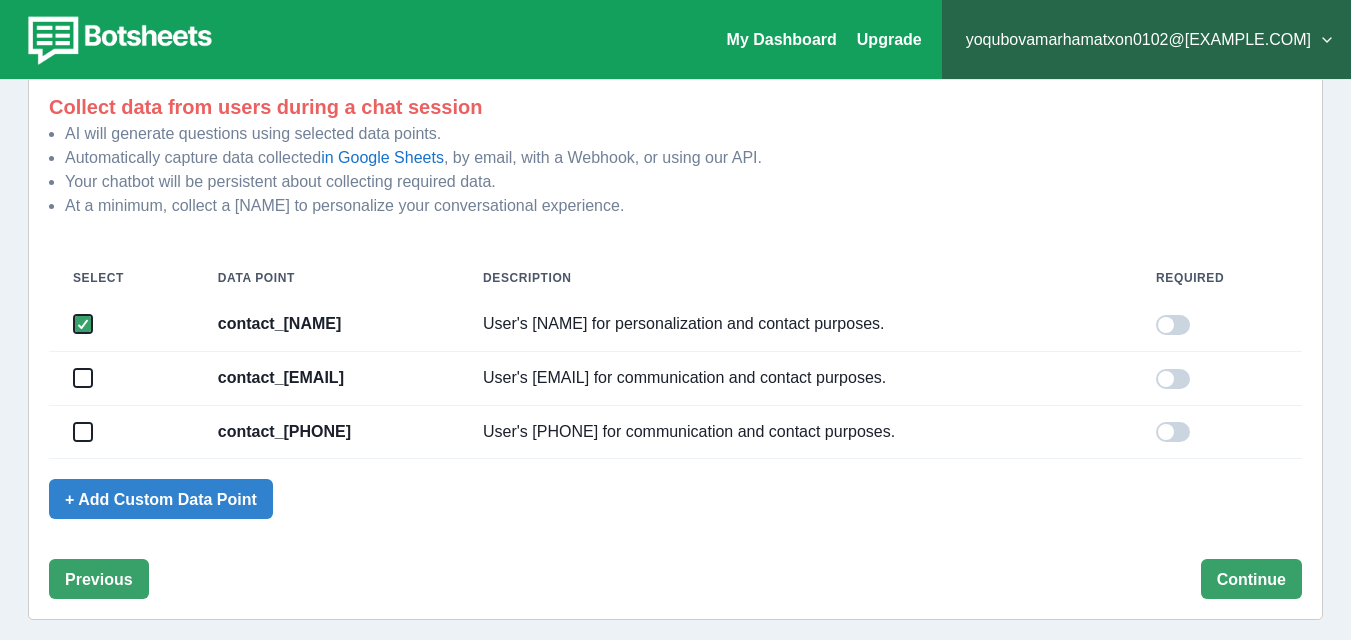 scroll, scrollTop: 189, scrollLeft: 0, axis: vertical 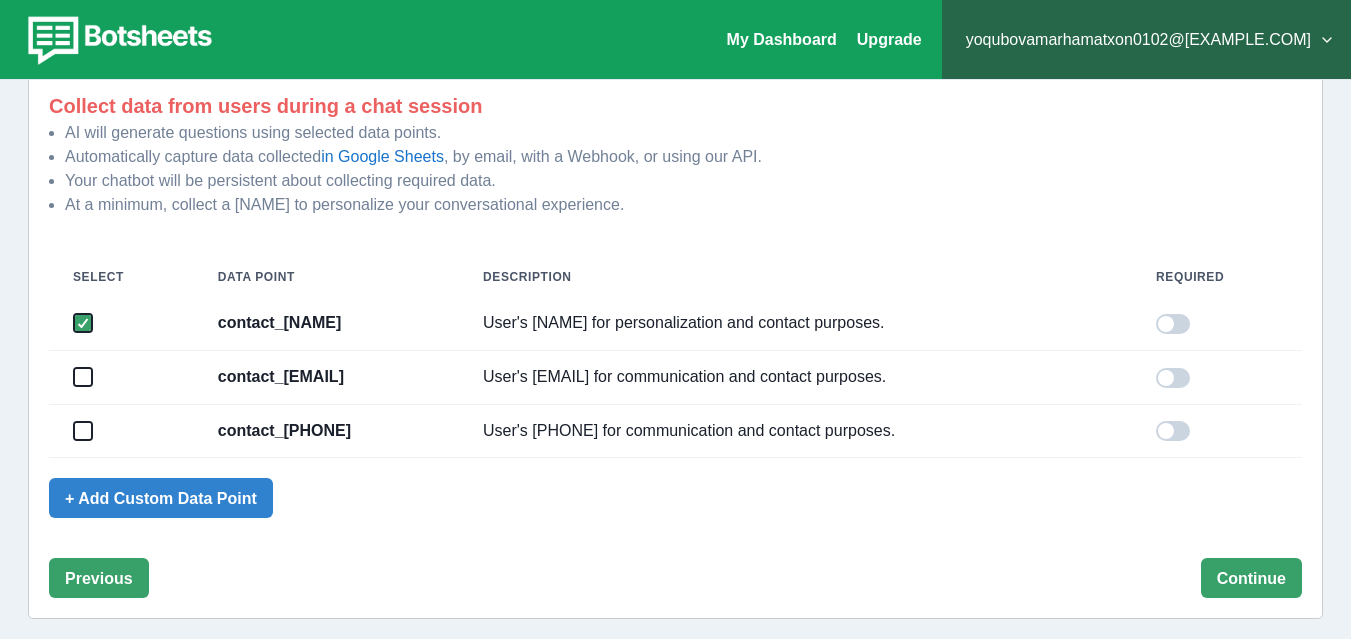 click at bounding box center (121, 323) 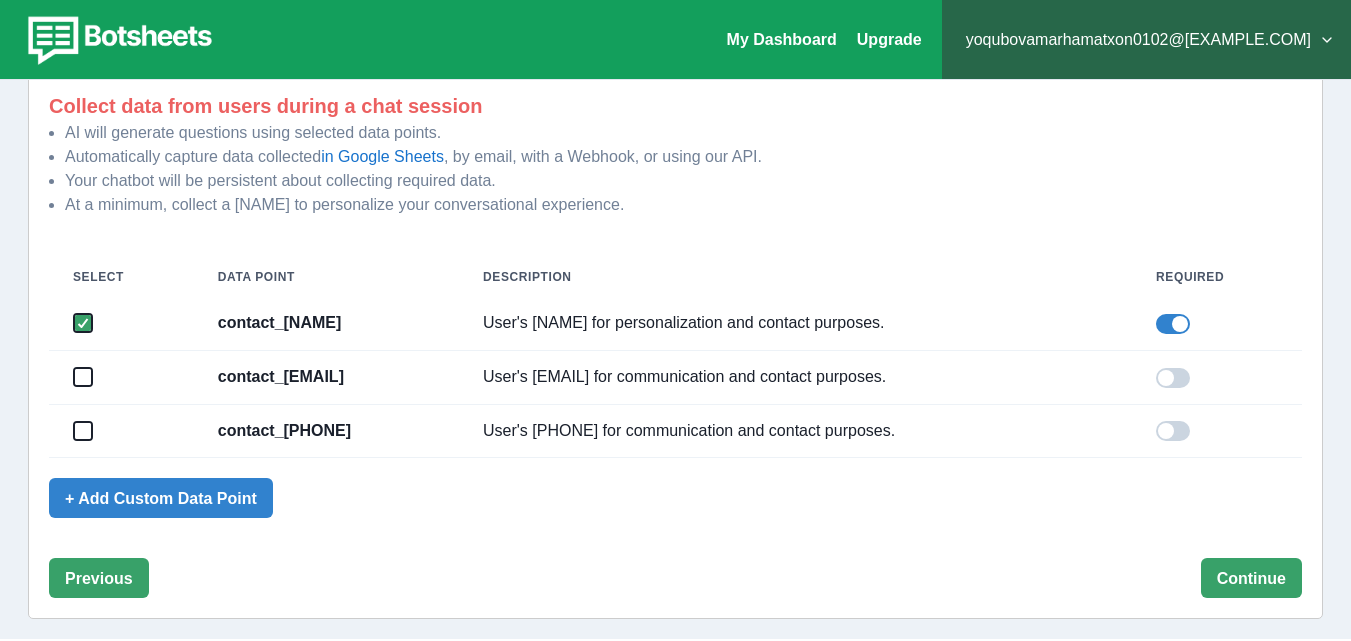 click at bounding box center (83, 323) 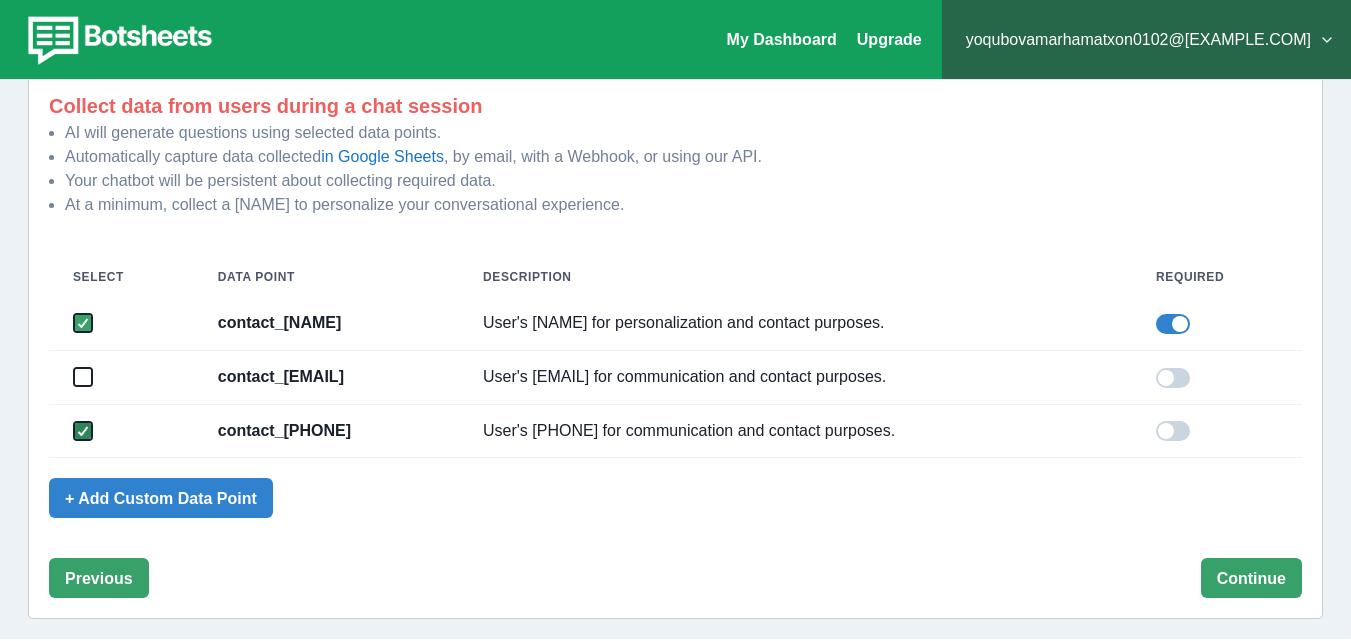 click at bounding box center (83, 323) 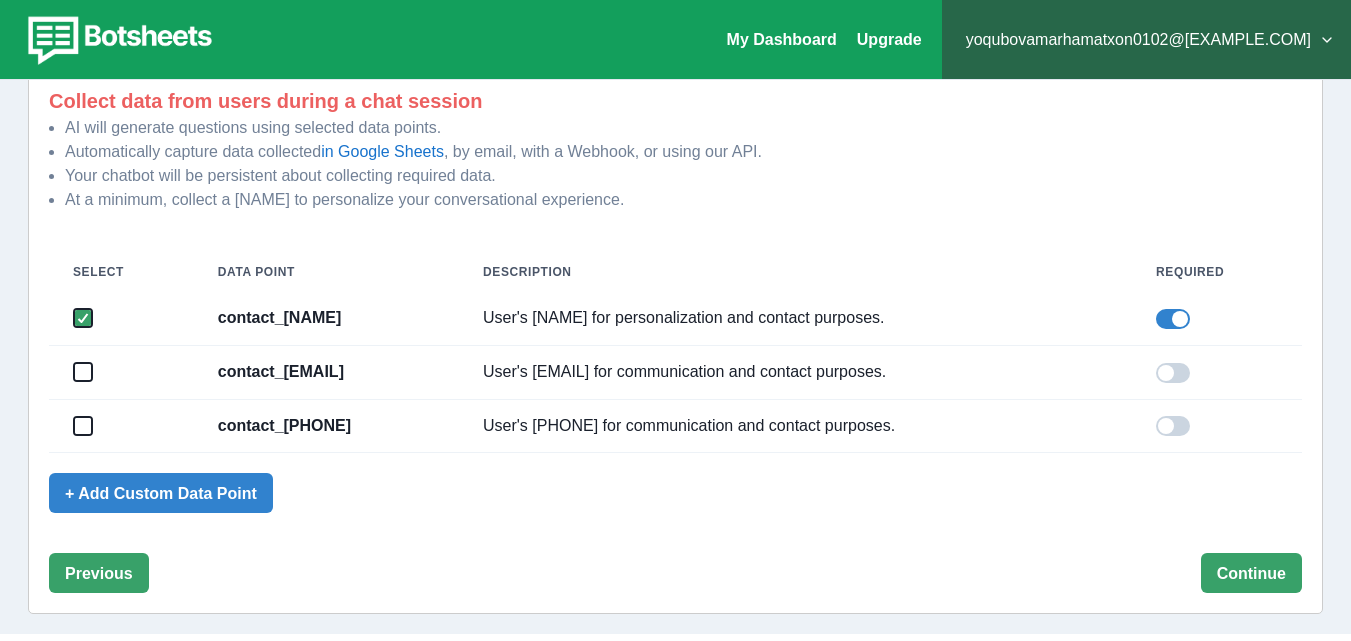 scroll, scrollTop: 200, scrollLeft: 0, axis: vertical 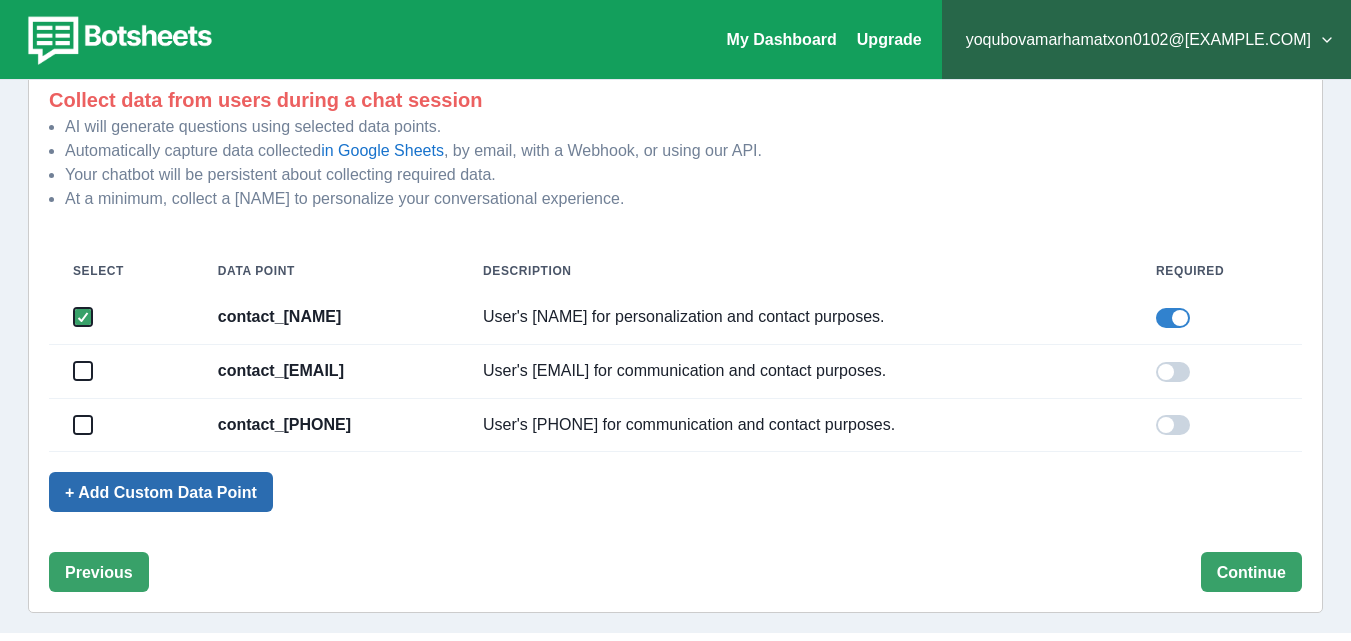 click on "+ Add Custom Data Point" at bounding box center (161, 492) 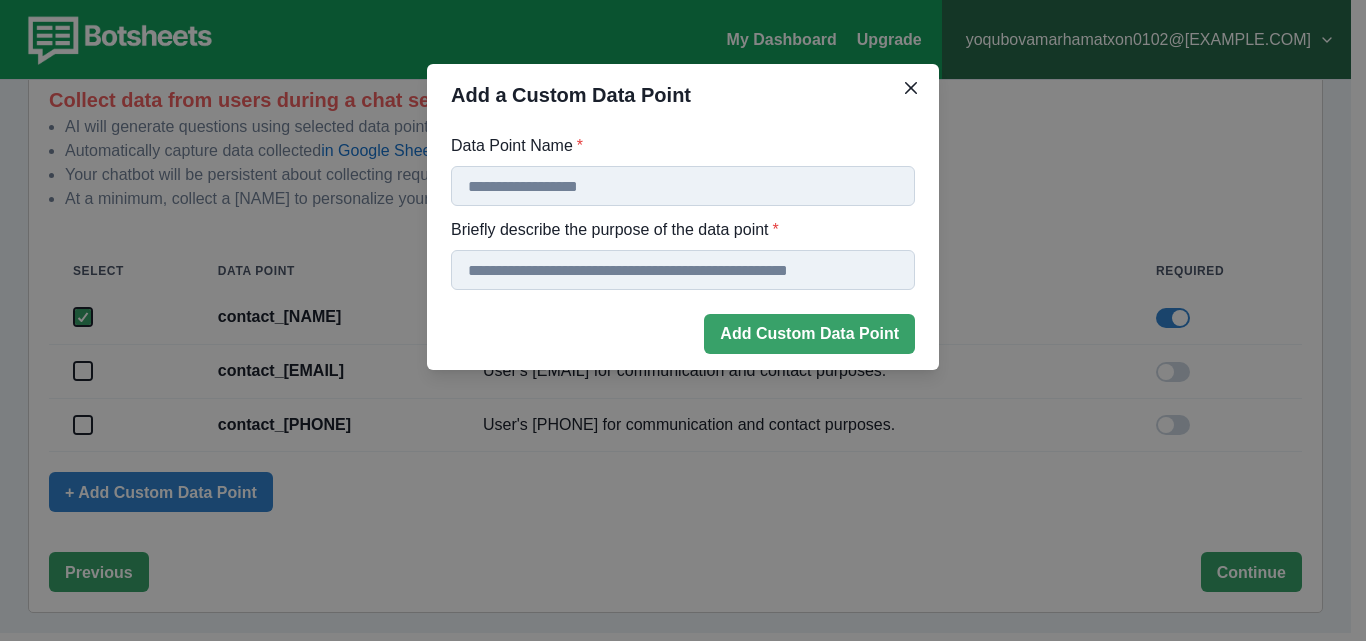 click on "Data Point Name *" at bounding box center [683, 186] 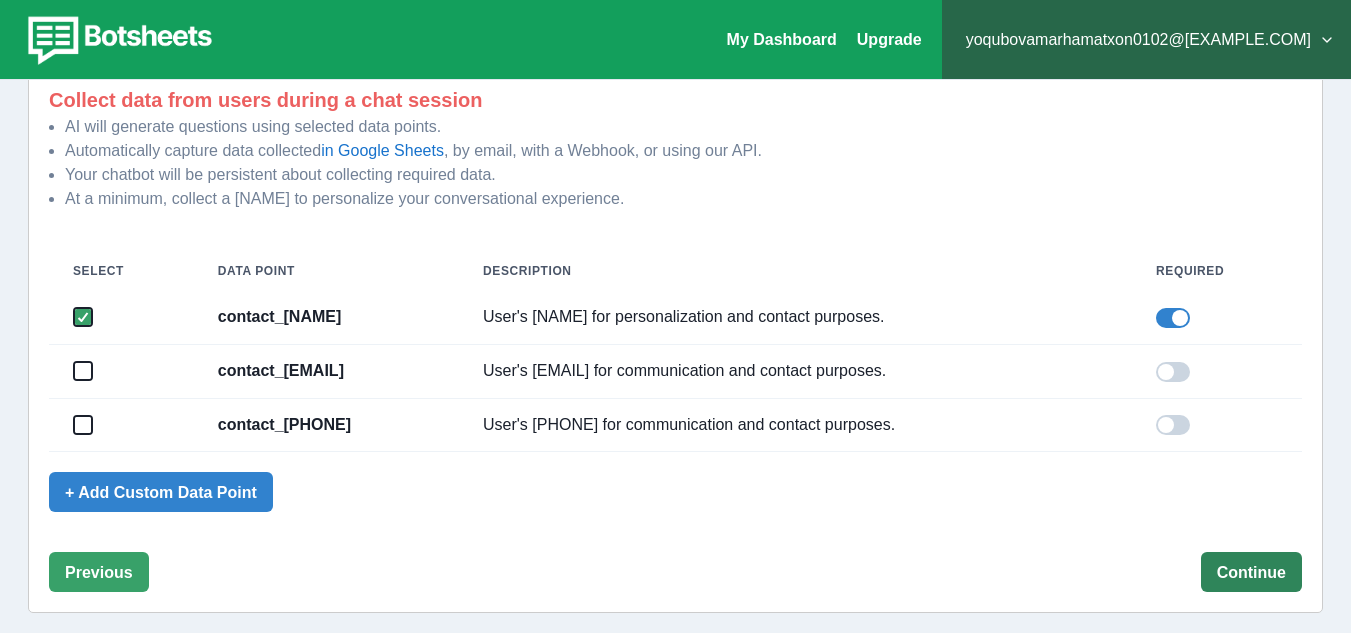 click on "Continue" at bounding box center [1251, 572] 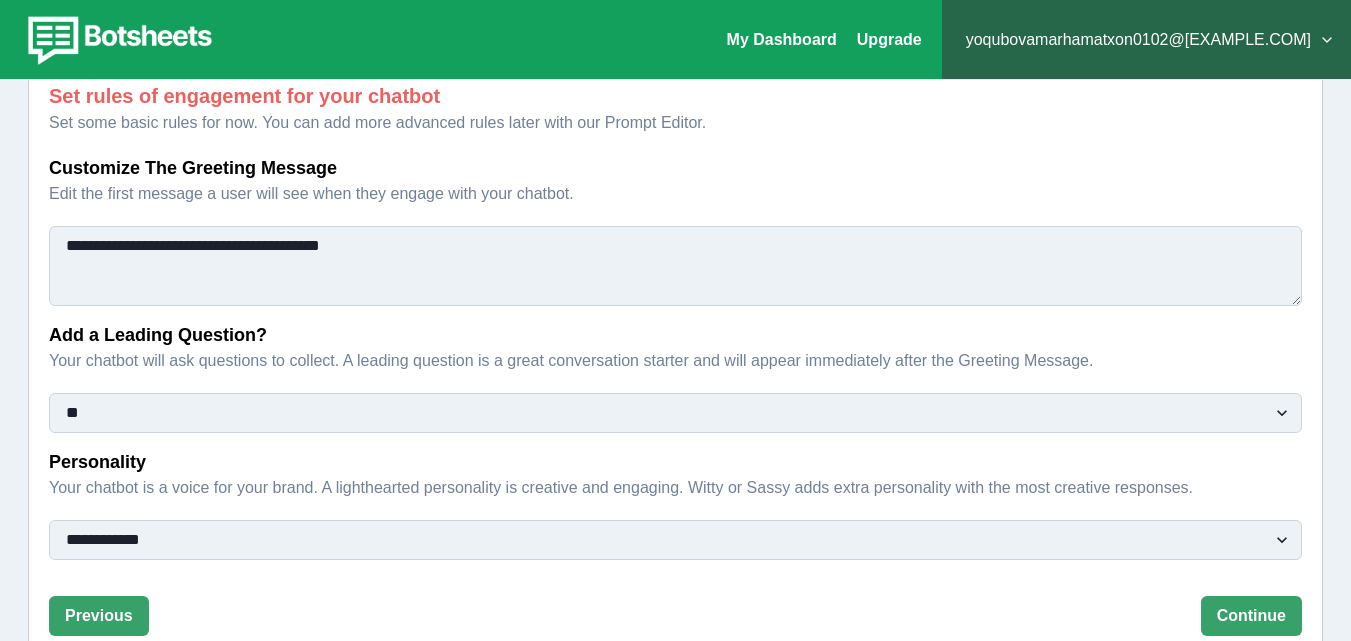 scroll, scrollTop: 198, scrollLeft: 0, axis: vertical 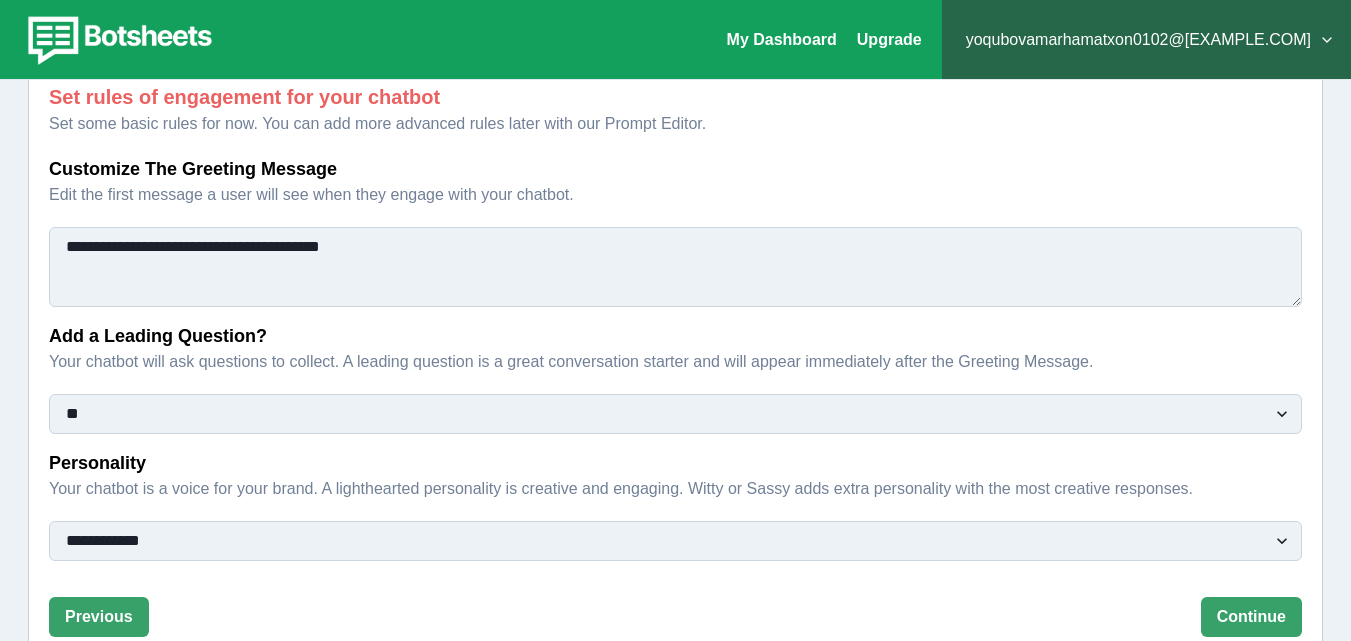 click on "** ***" at bounding box center [675, 414] 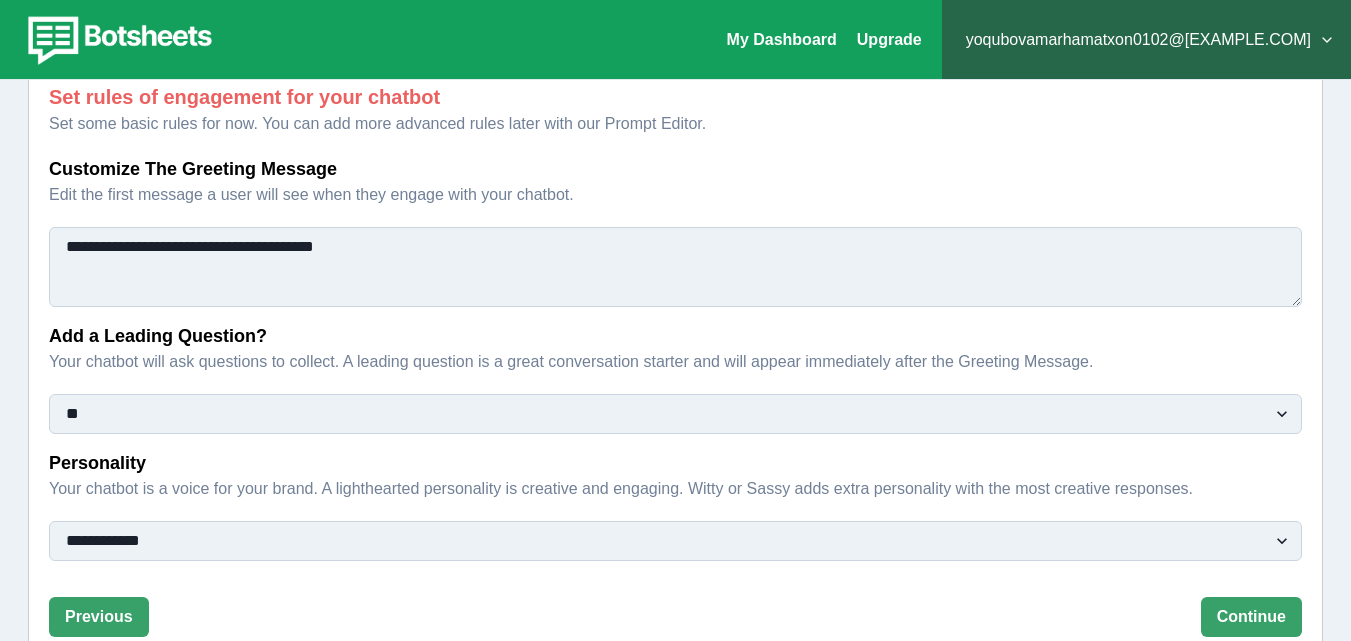 type on "**********" 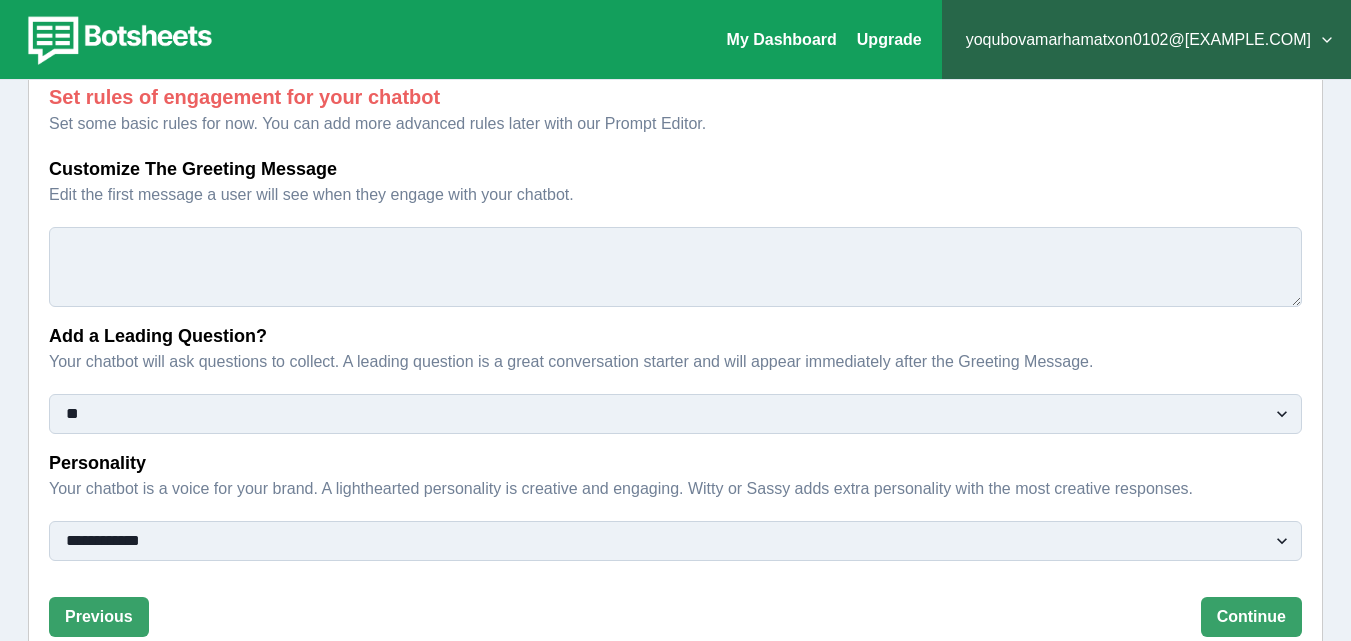 paste on "**********" 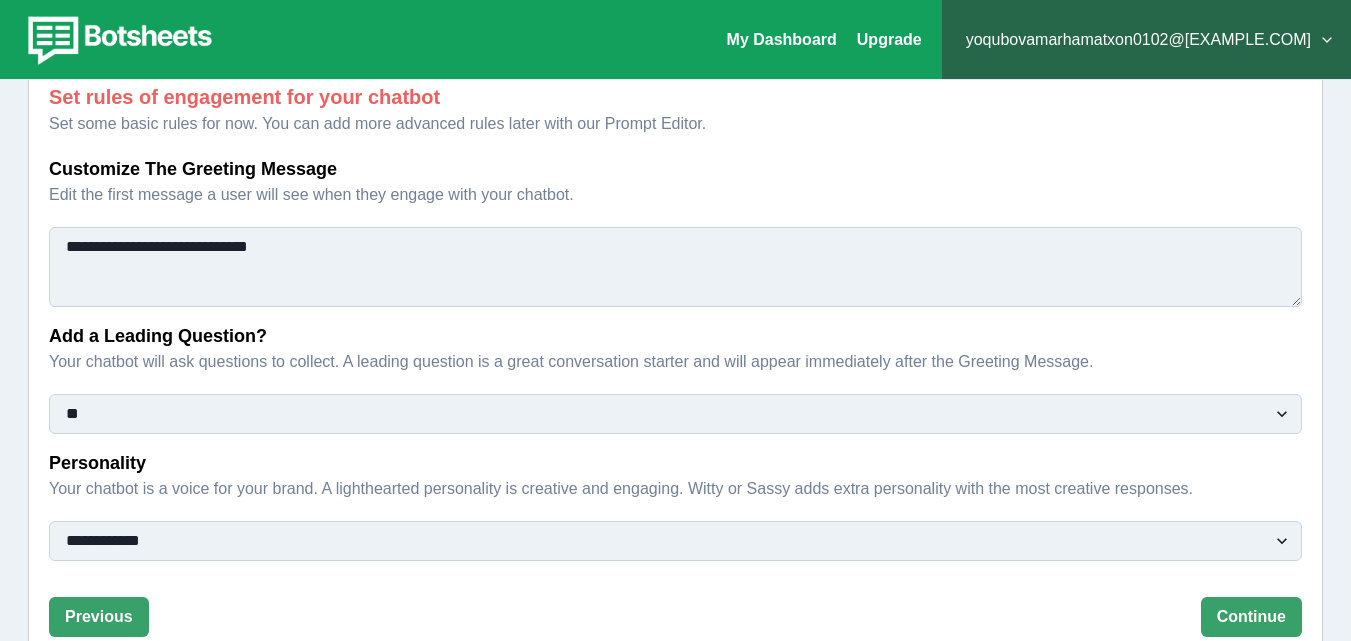 click on "**********" at bounding box center (675, 267) 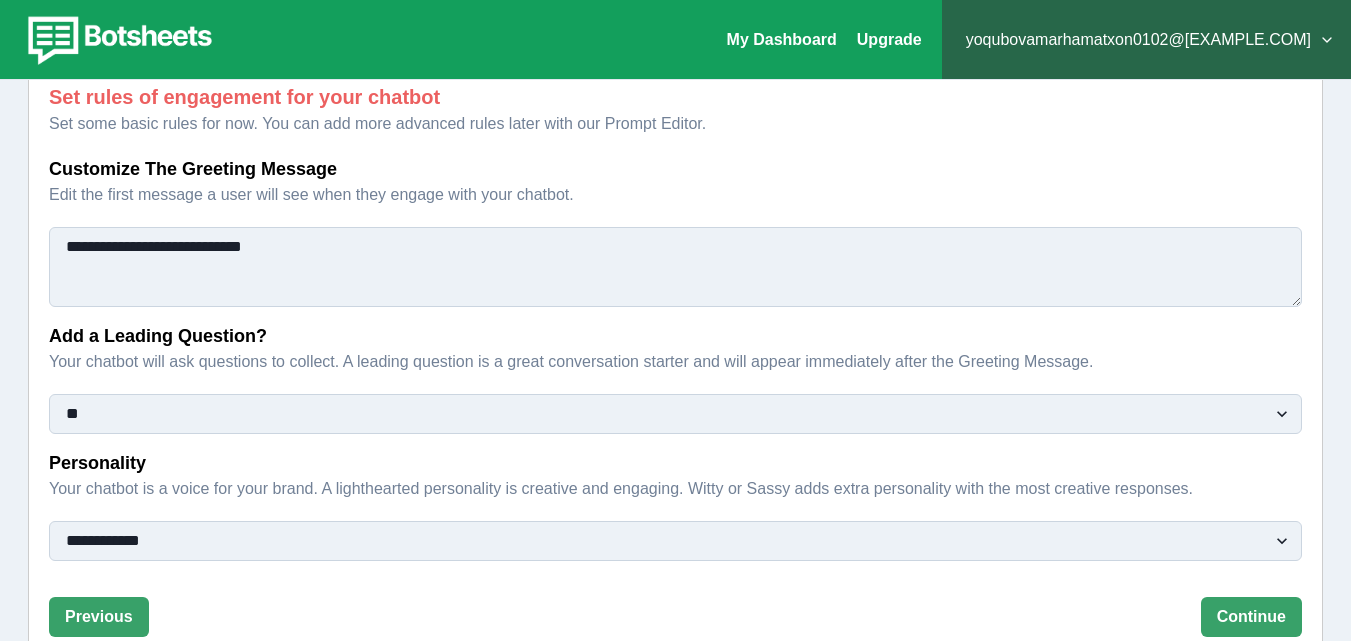 type on "**********" 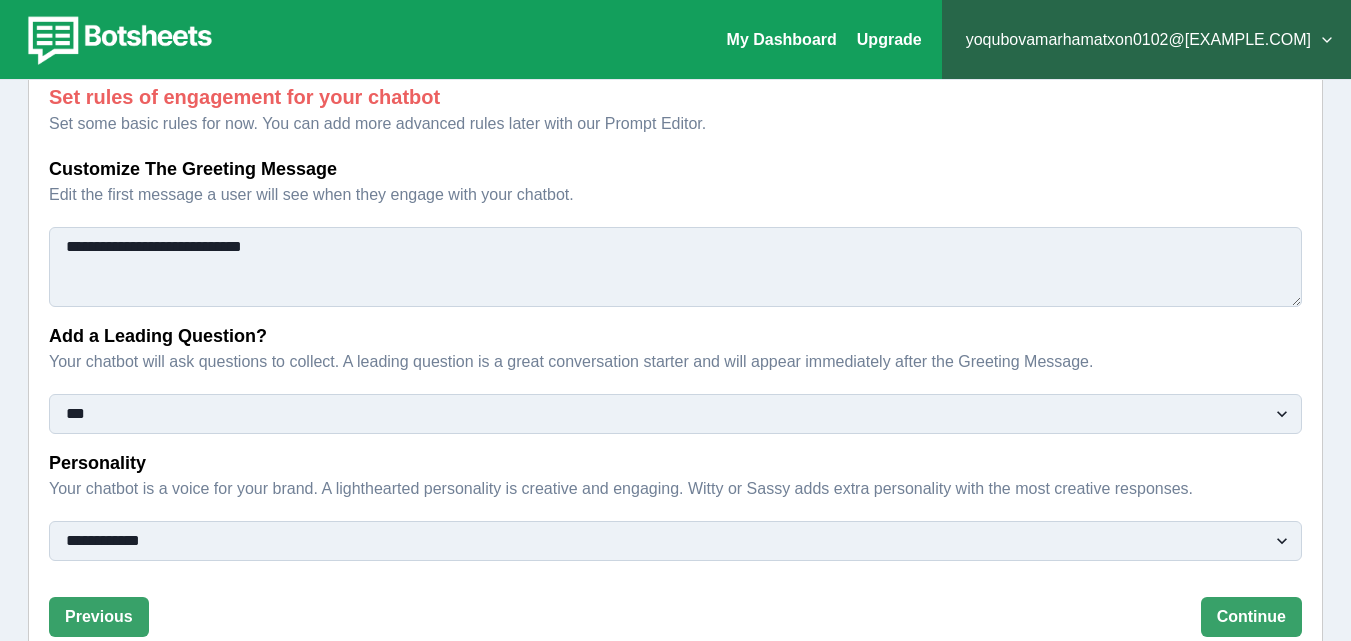 click on "** ***" at bounding box center [675, 414] 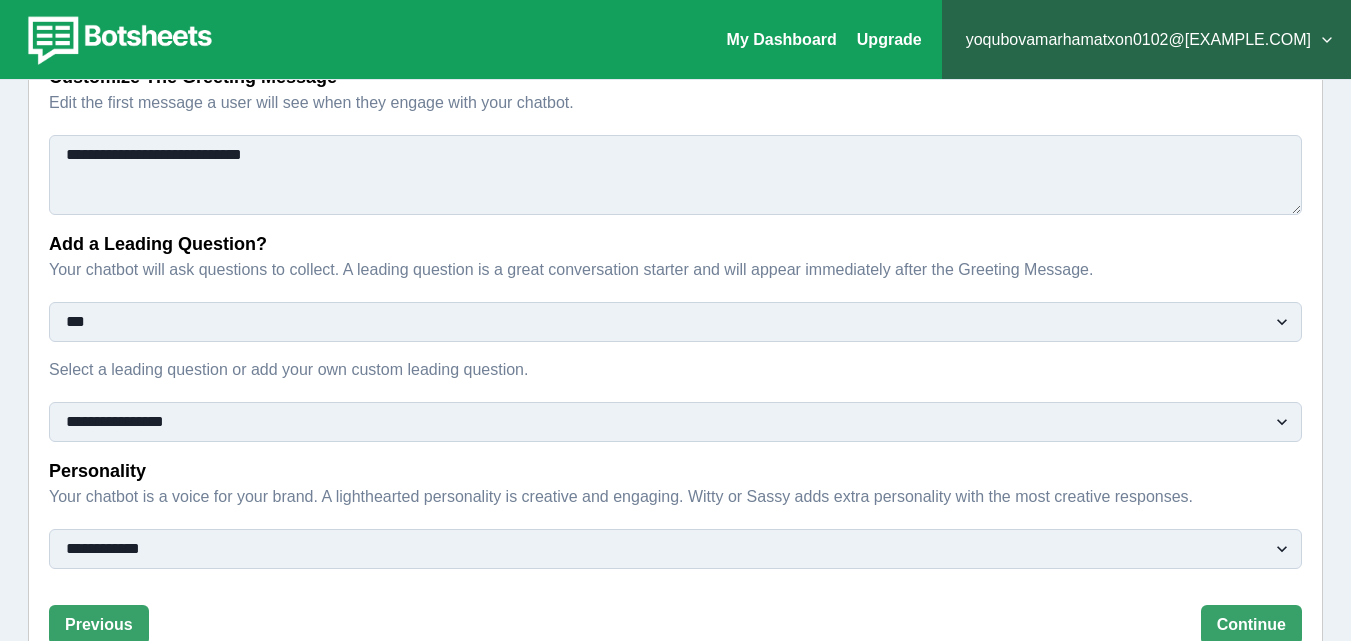 scroll, scrollTop: 310, scrollLeft: 0, axis: vertical 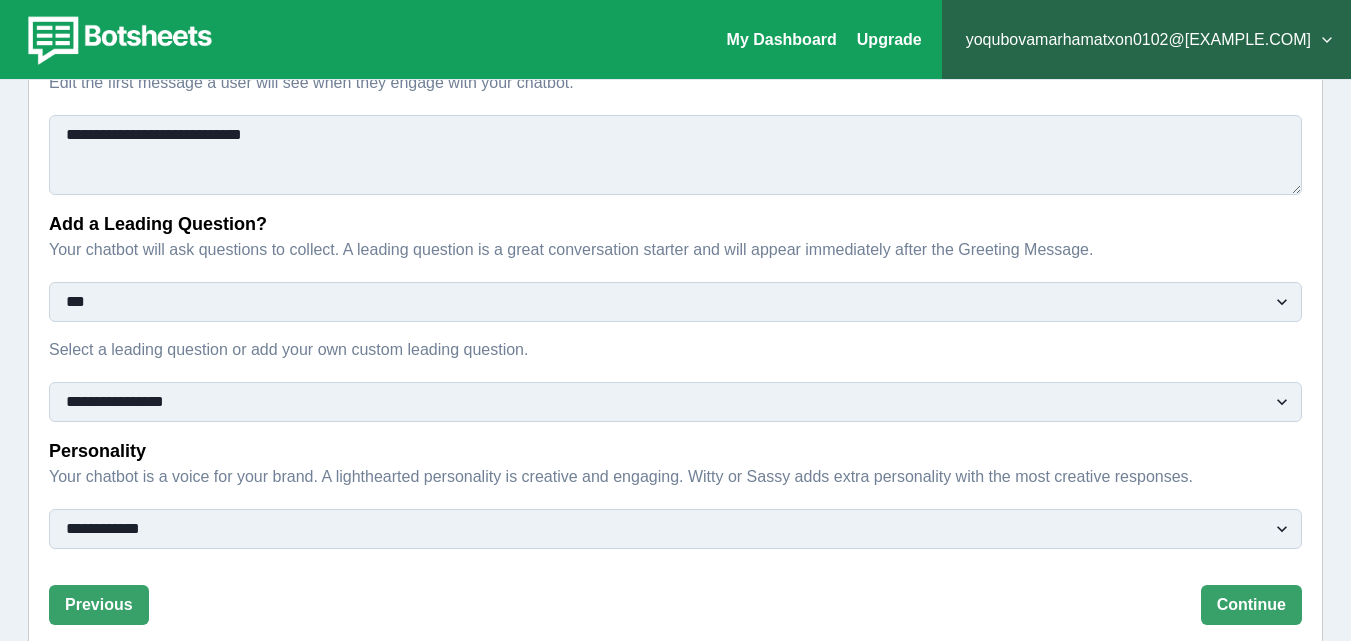 click on "**********" at bounding box center [675, 402] 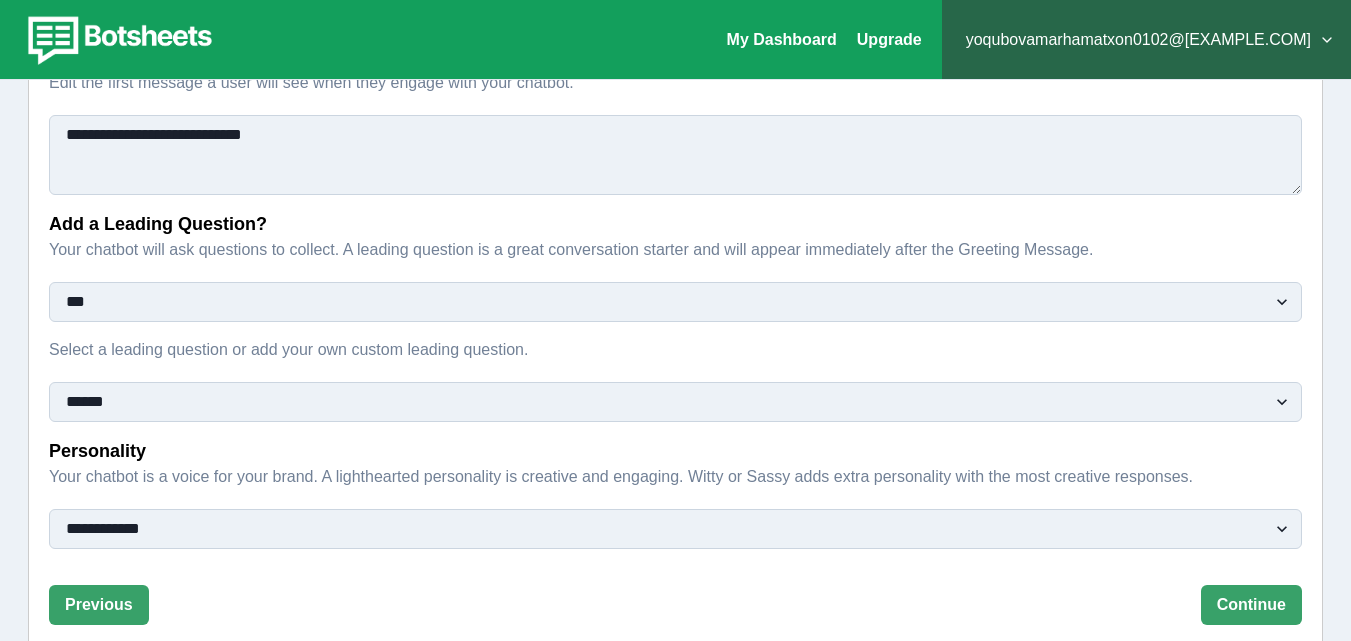 click on "**********" at bounding box center (675, 402) 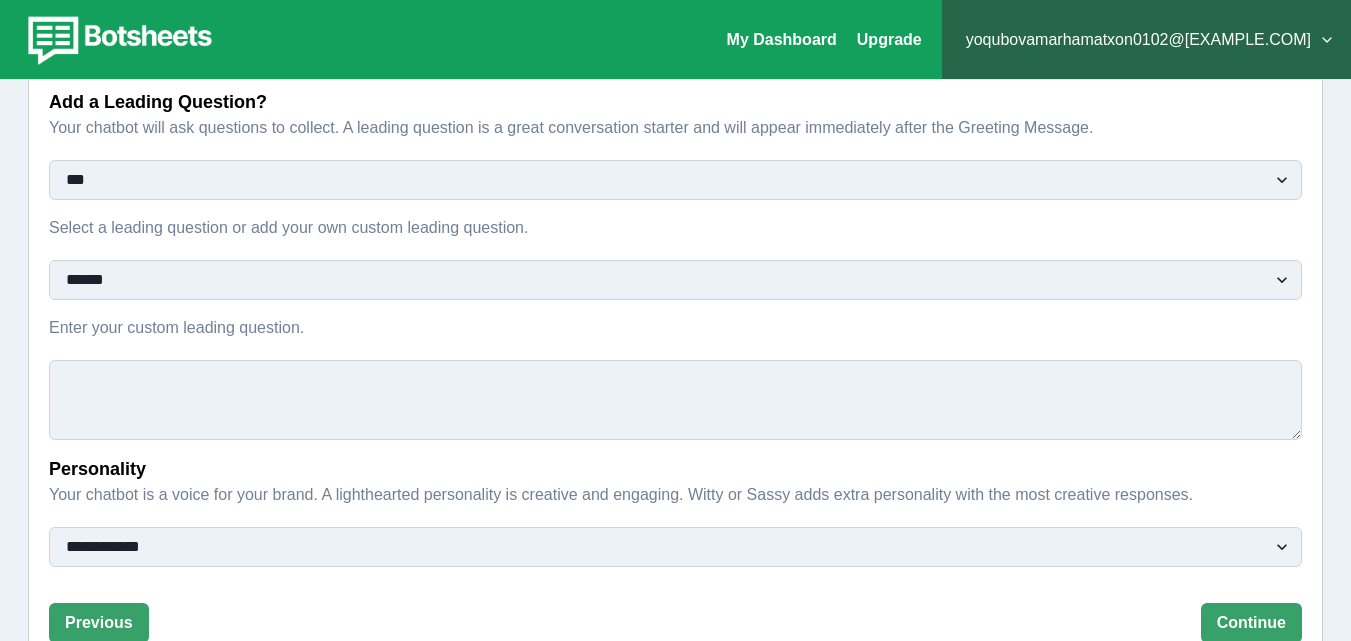 scroll, scrollTop: 435, scrollLeft: 0, axis: vertical 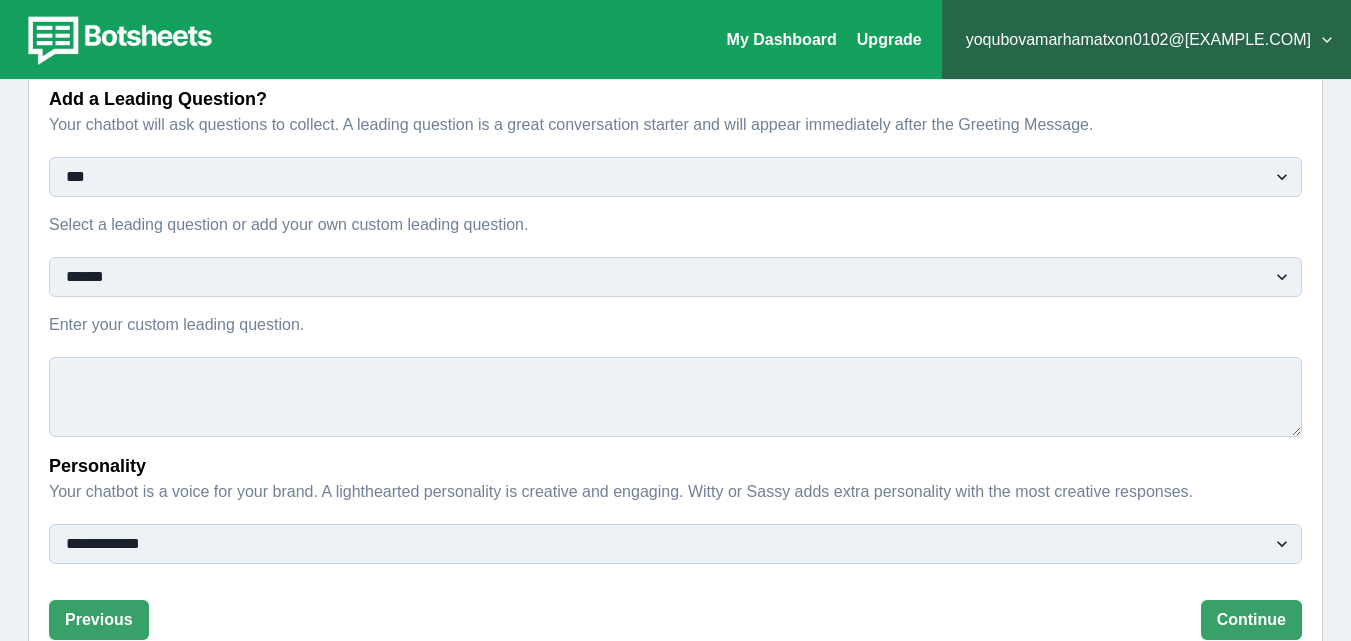 click on "Enter your custom leading question." at bounding box center (675, 397) 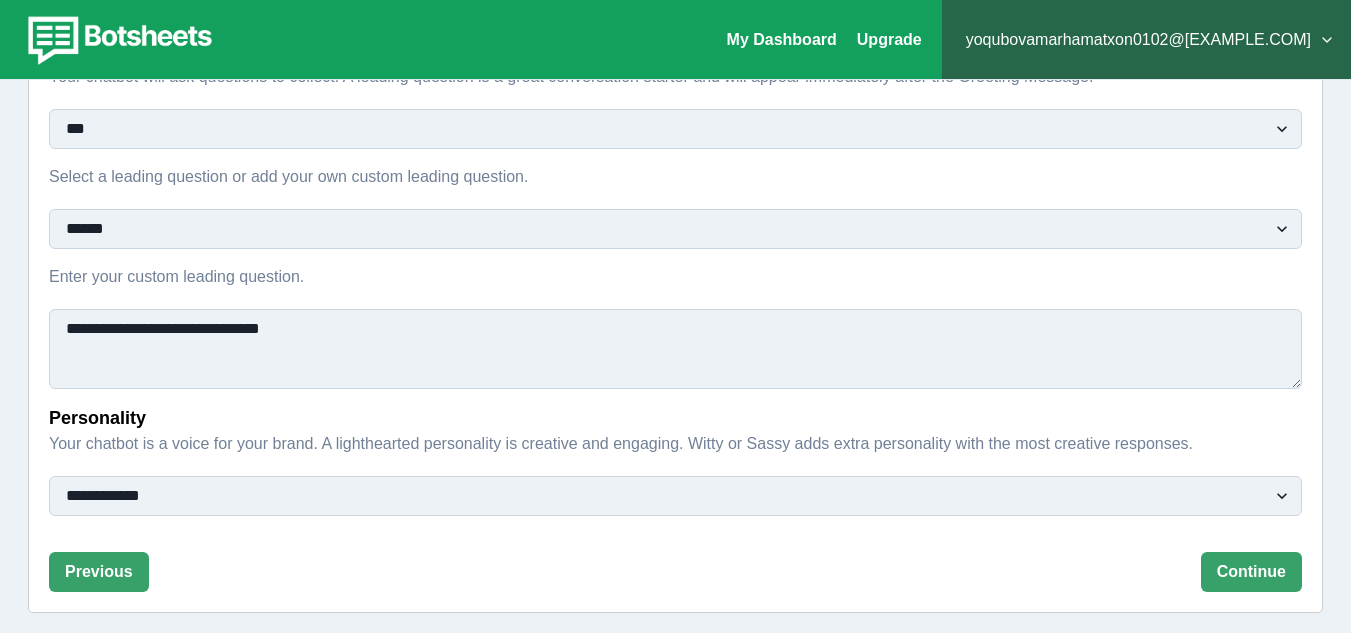 type on "**********" 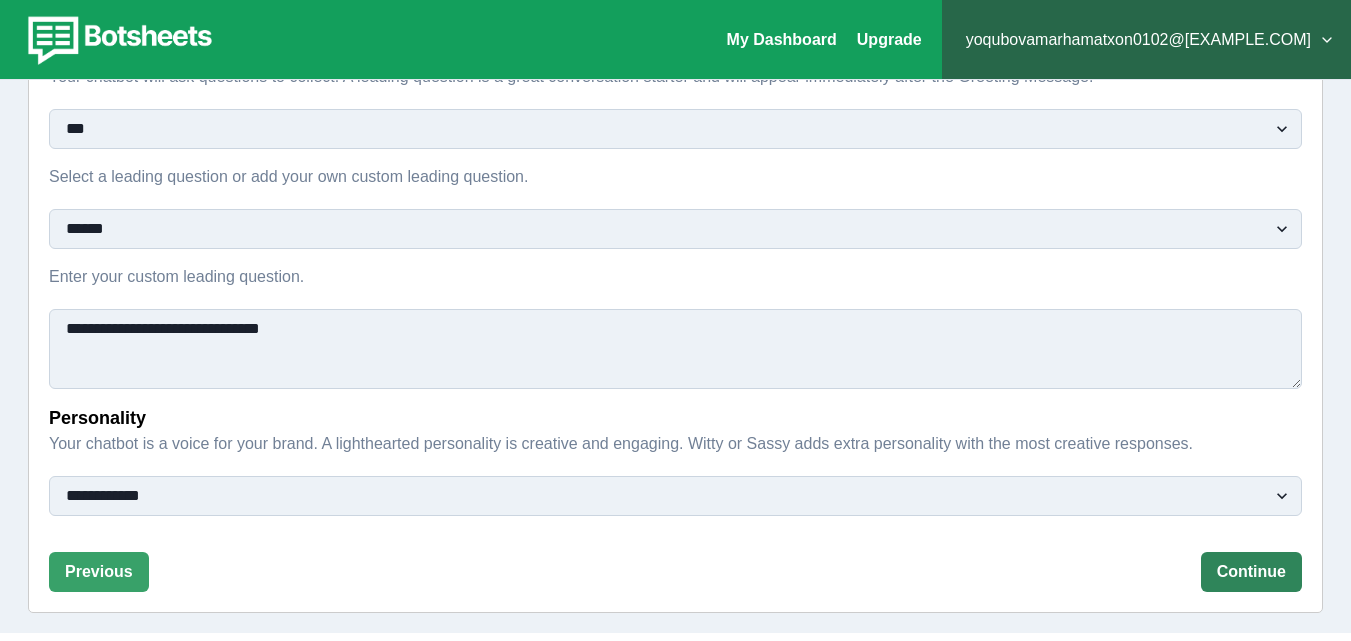 click on "Continue" at bounding box center [1251, 572] 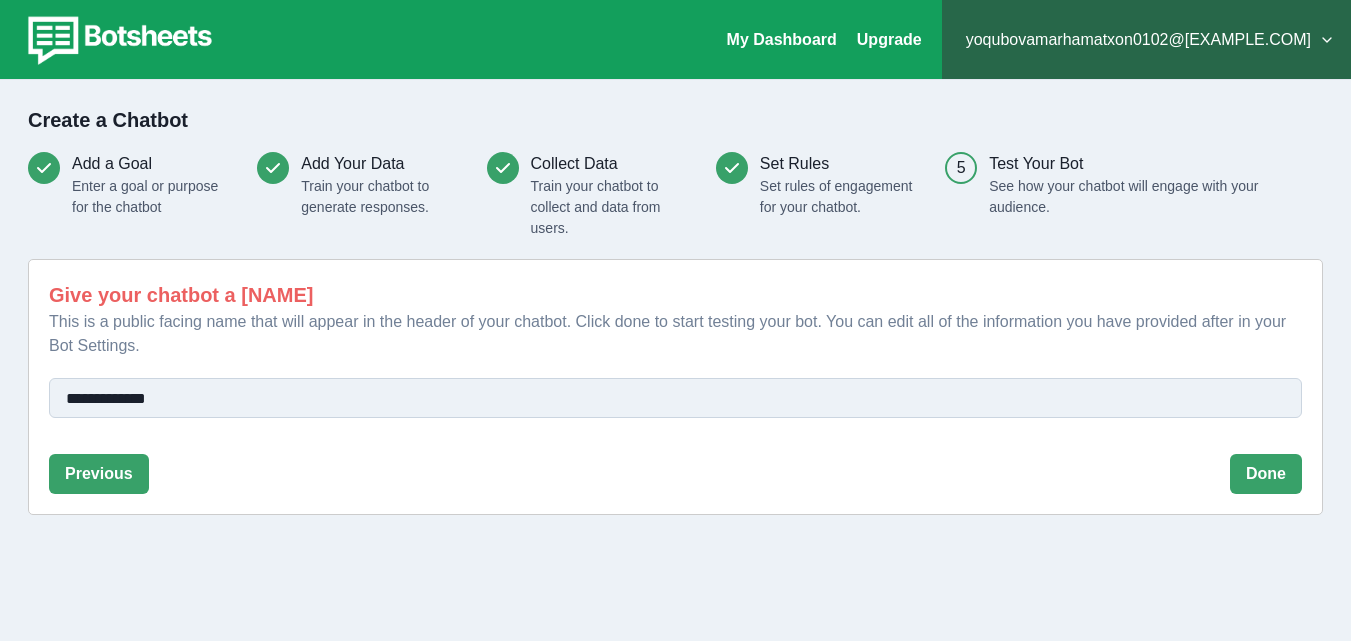 scroll, scrollTop: 0, scrollLeft: 0, axis: both 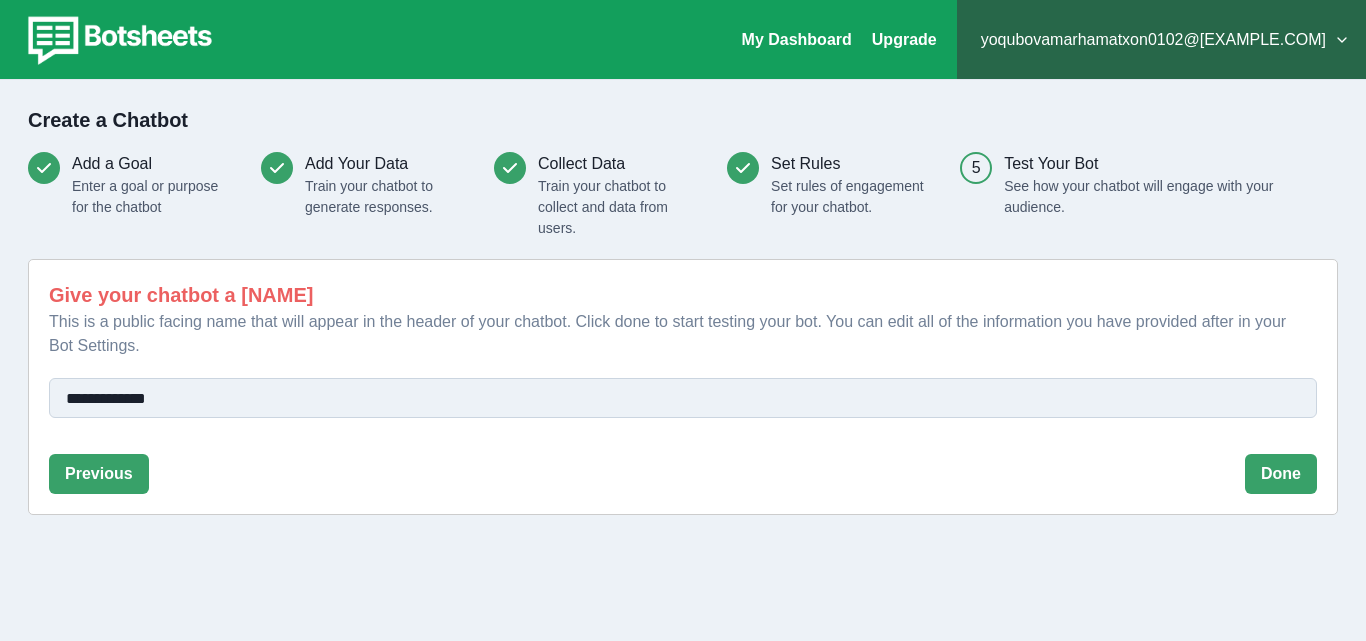 click on "**********" at bounding box center (683, 398) 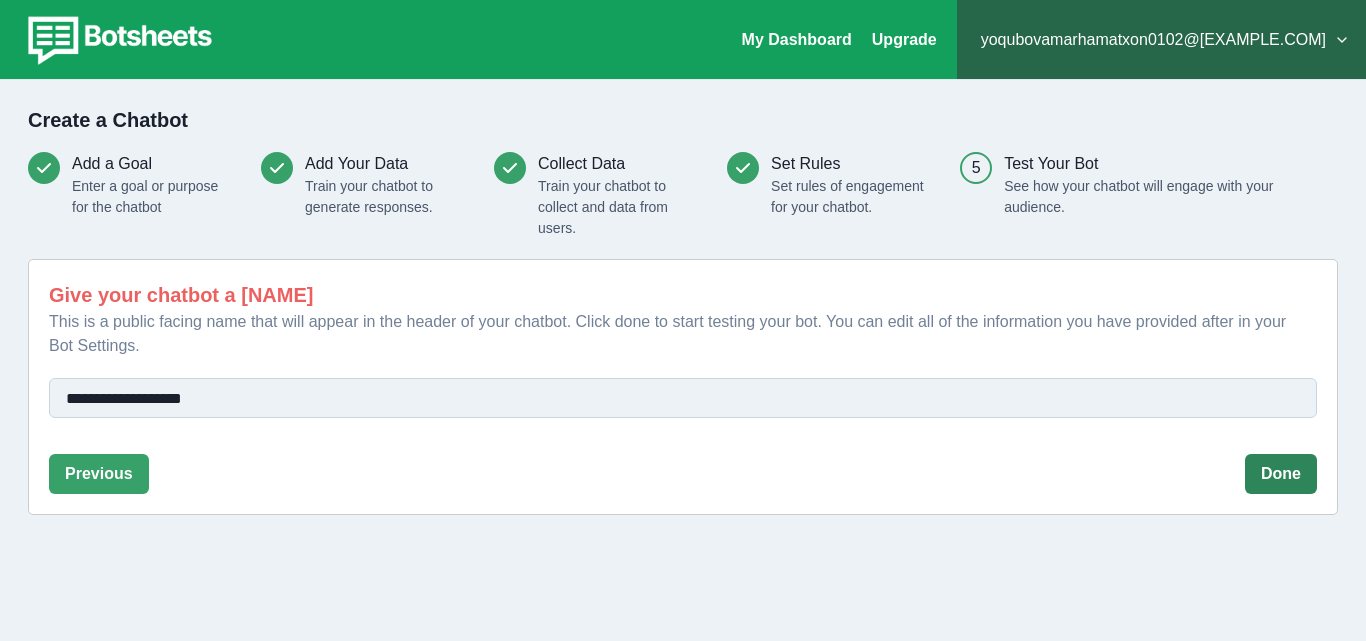 type on "**********" 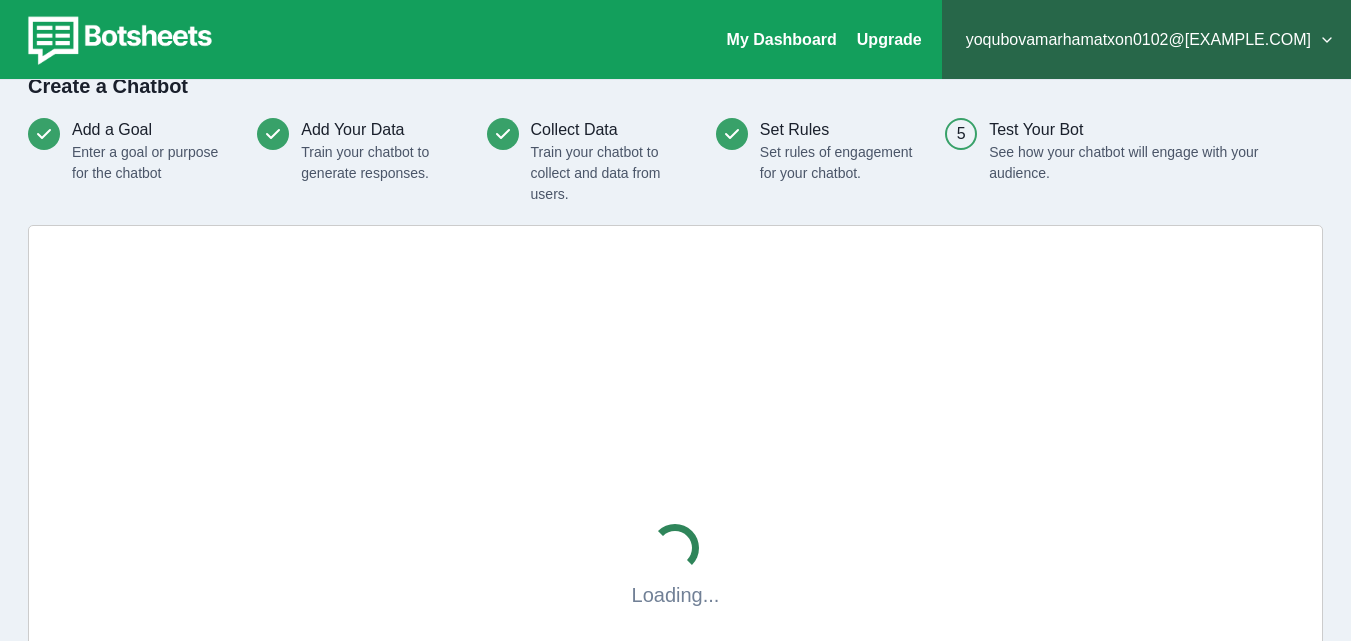 scroll, scrollTop: 89, scrollLeft: 0, axis: vertical 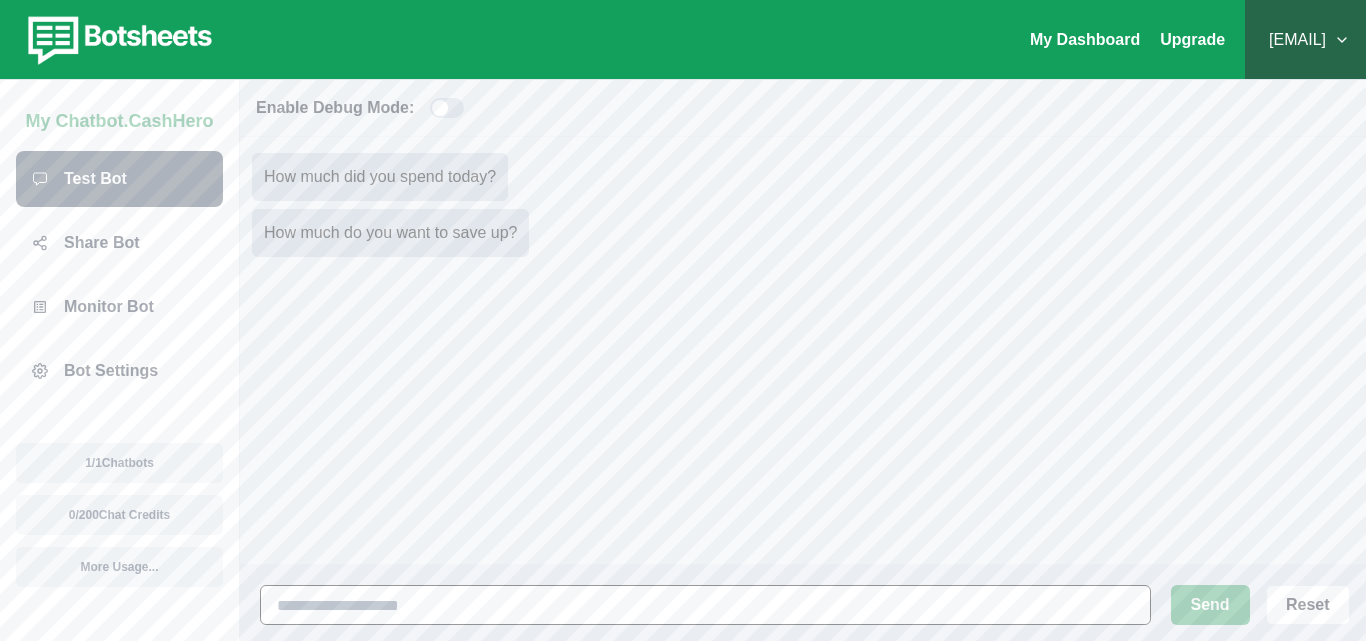 click at bounding box center (705, 605) 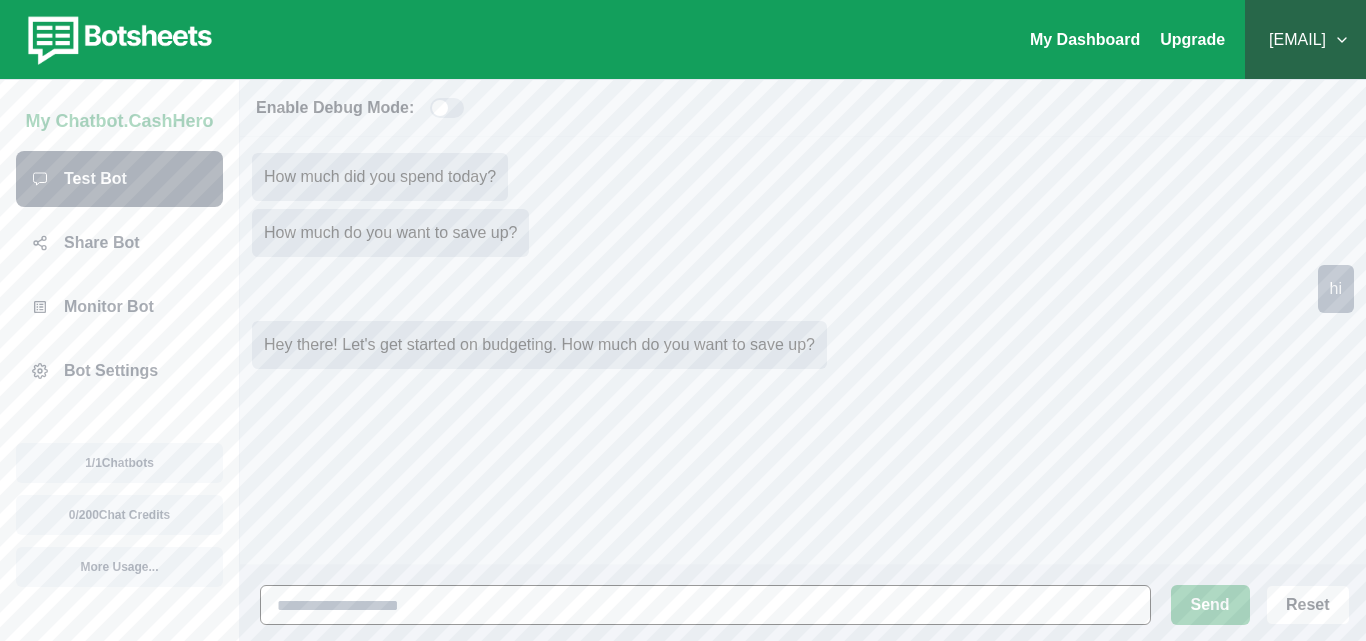 click at bounding box center [705, 605] 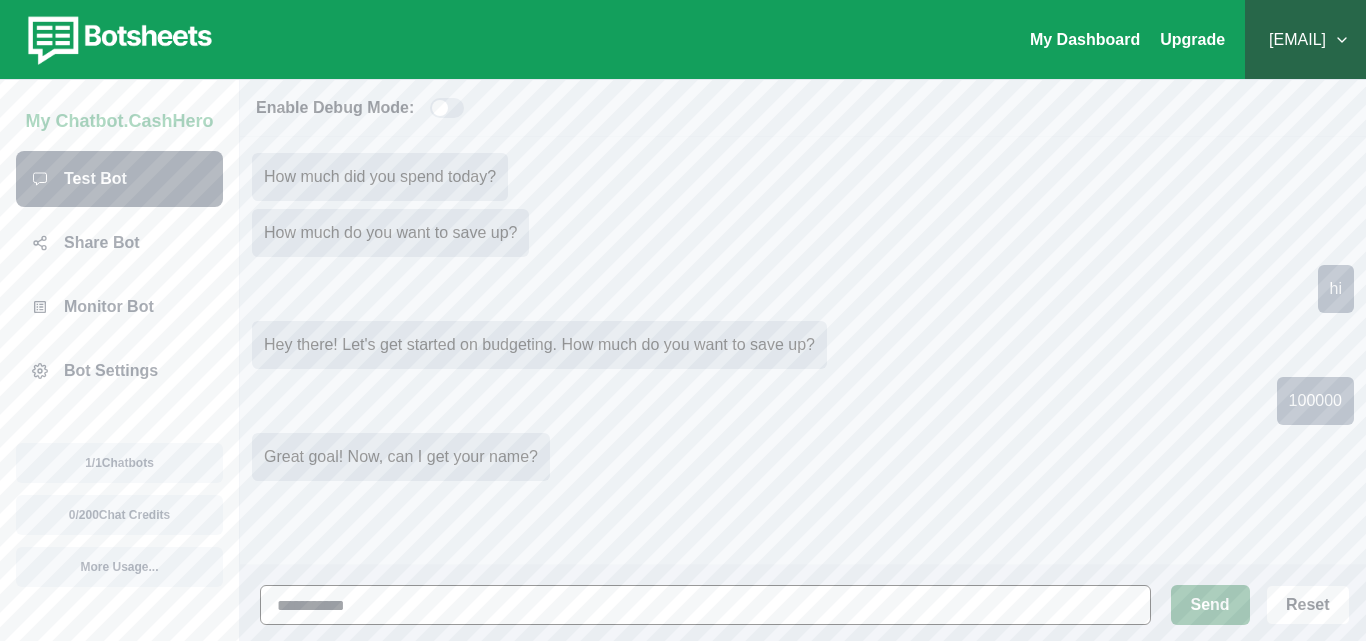 type on "**********" 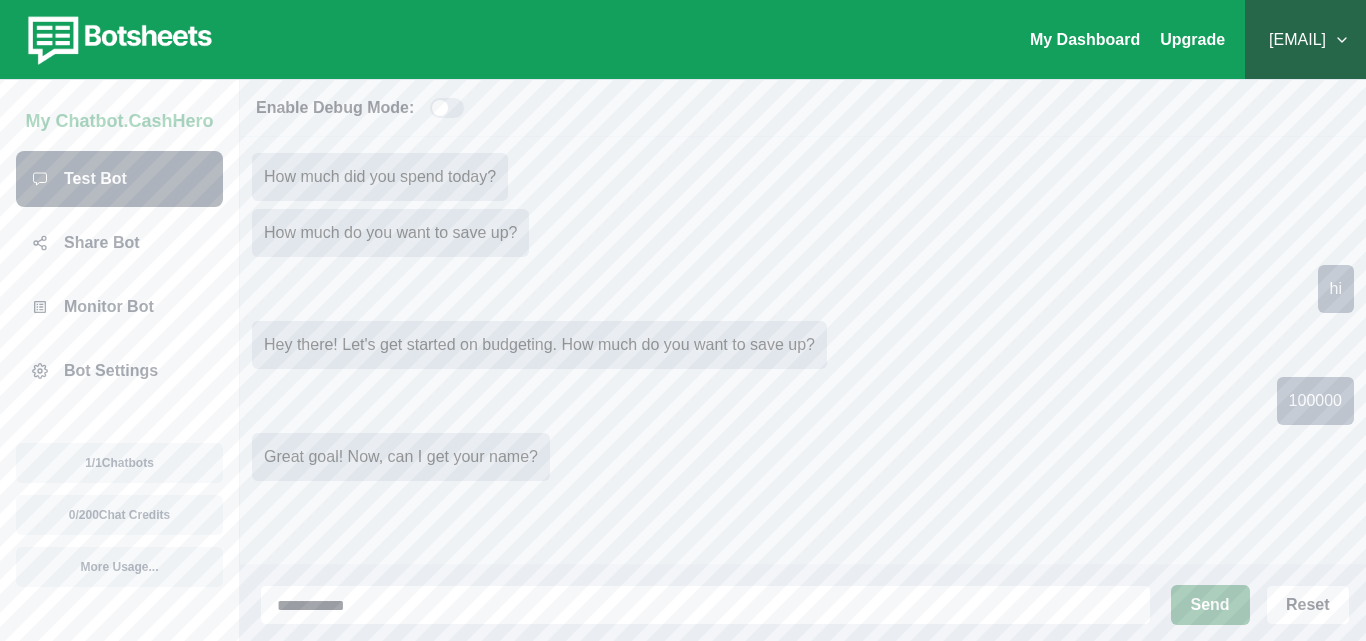 click on "Send" at bounding box center (1210, 605) 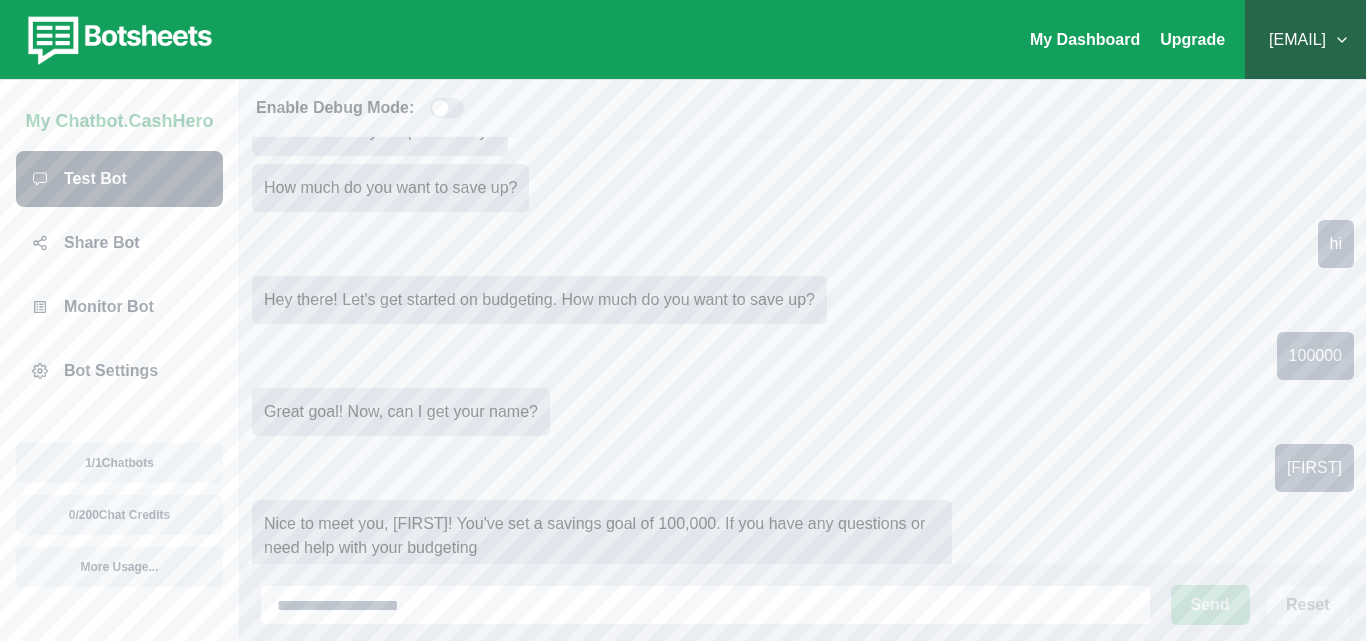 scroll, scrollTop: 69, scrollLeft: 0, axis: vertical 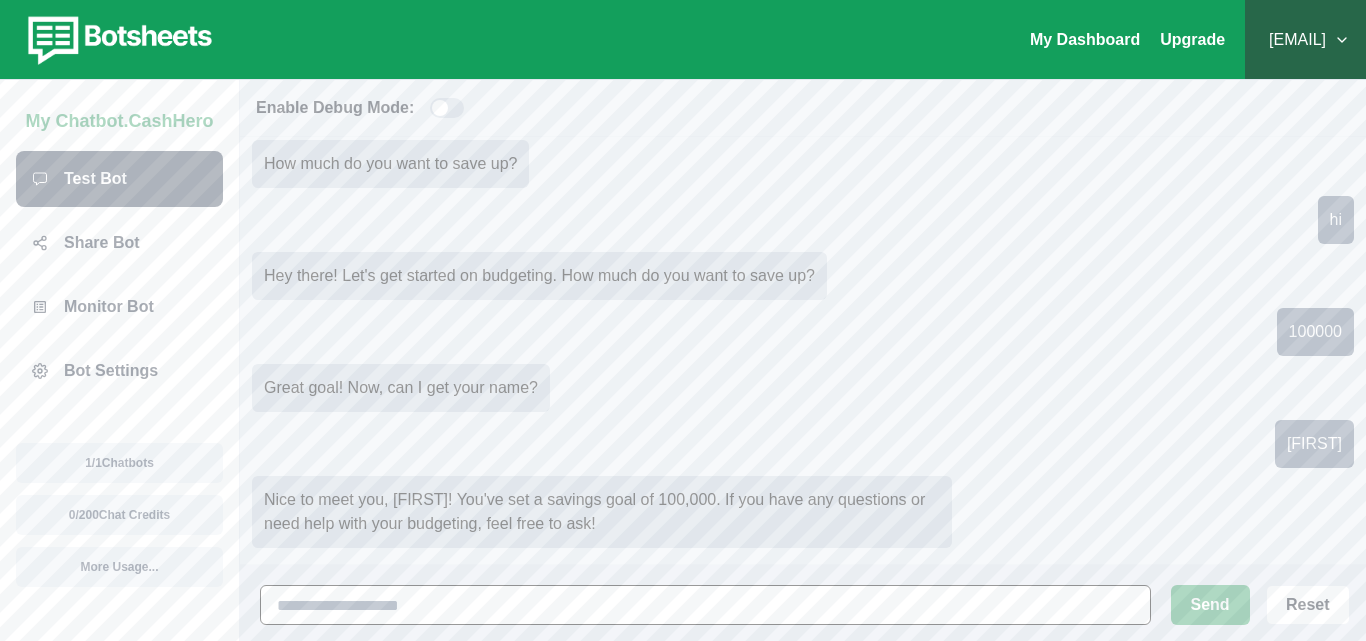 click at bounding box center [705, 605] 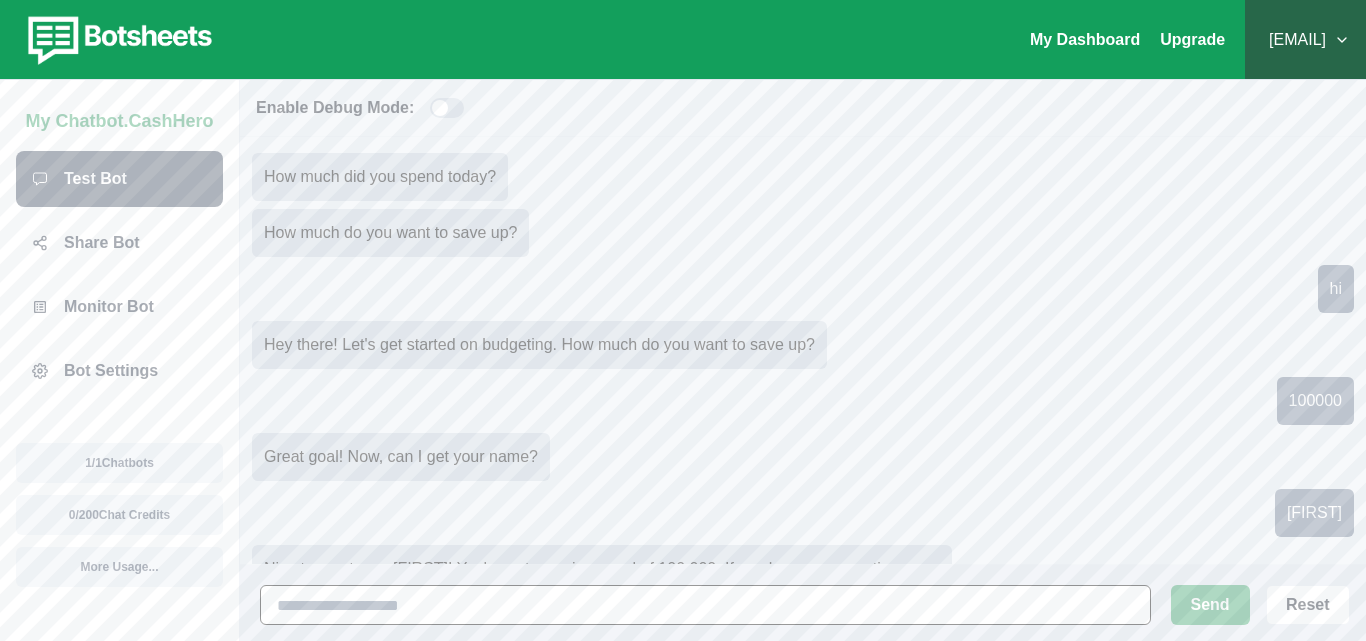 scroll, scrollTop: 69, scrollLeft: 0, axis: vertical 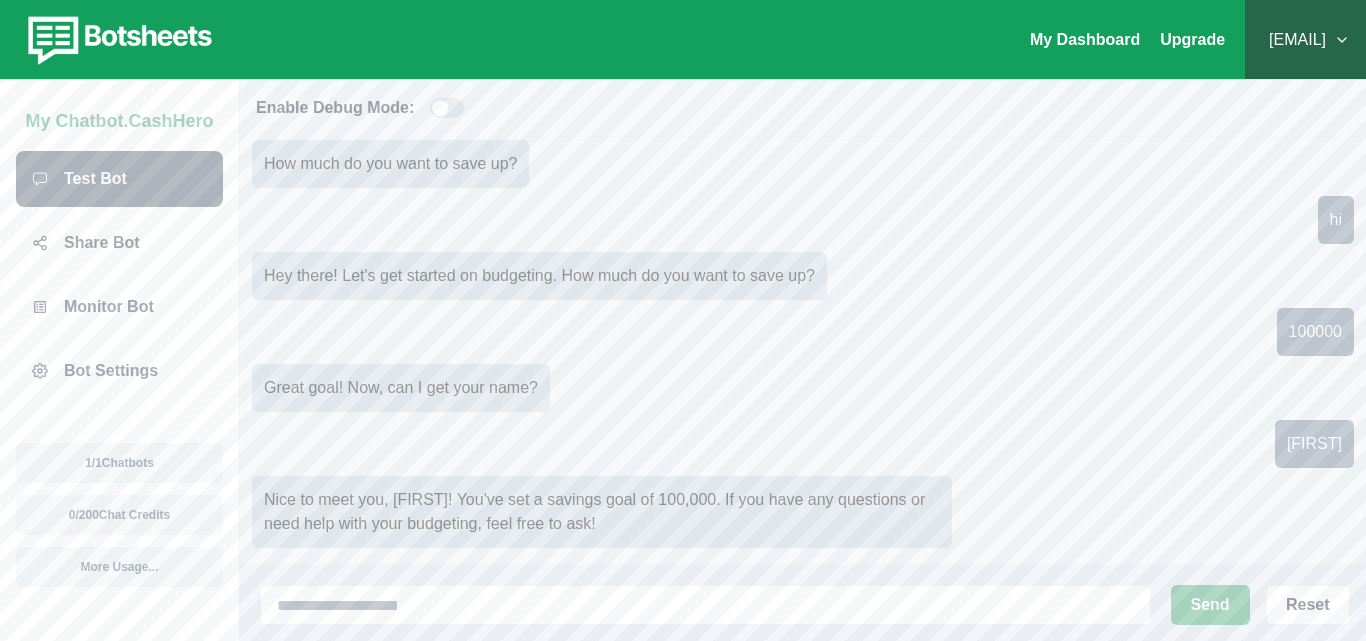 click at bounding box center [440, 108] 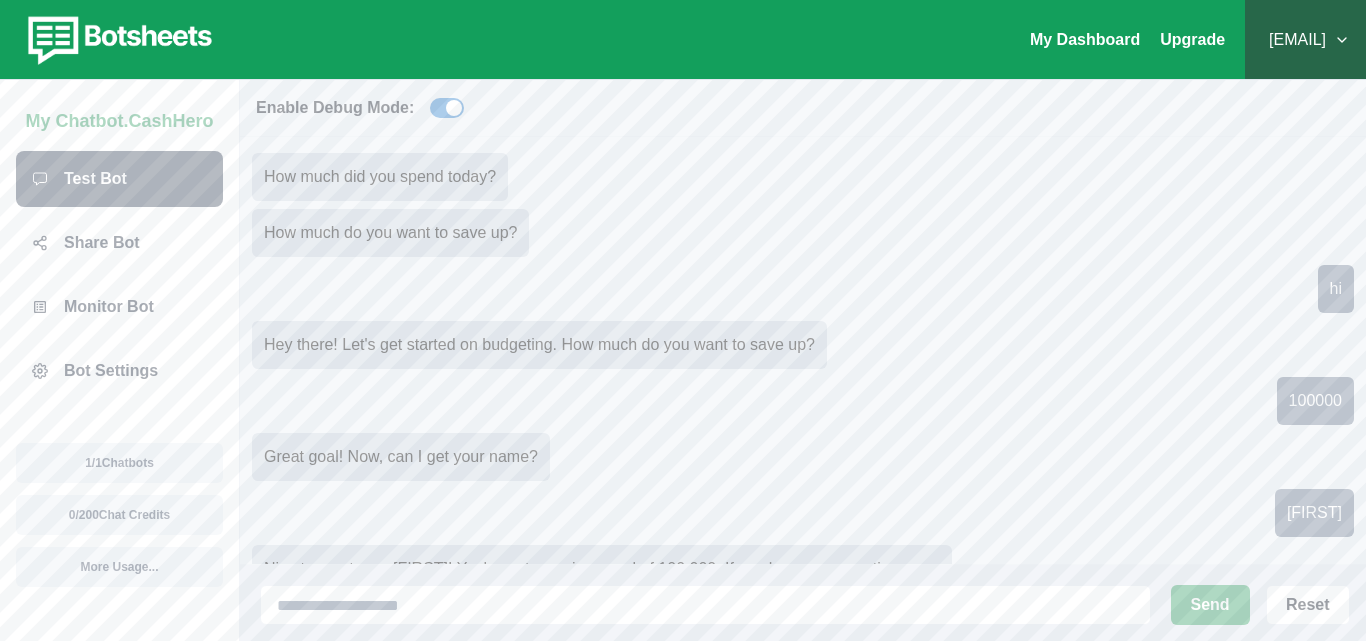 scroll, scrollTop: 69, scrollLeft: 0, axis: vertical 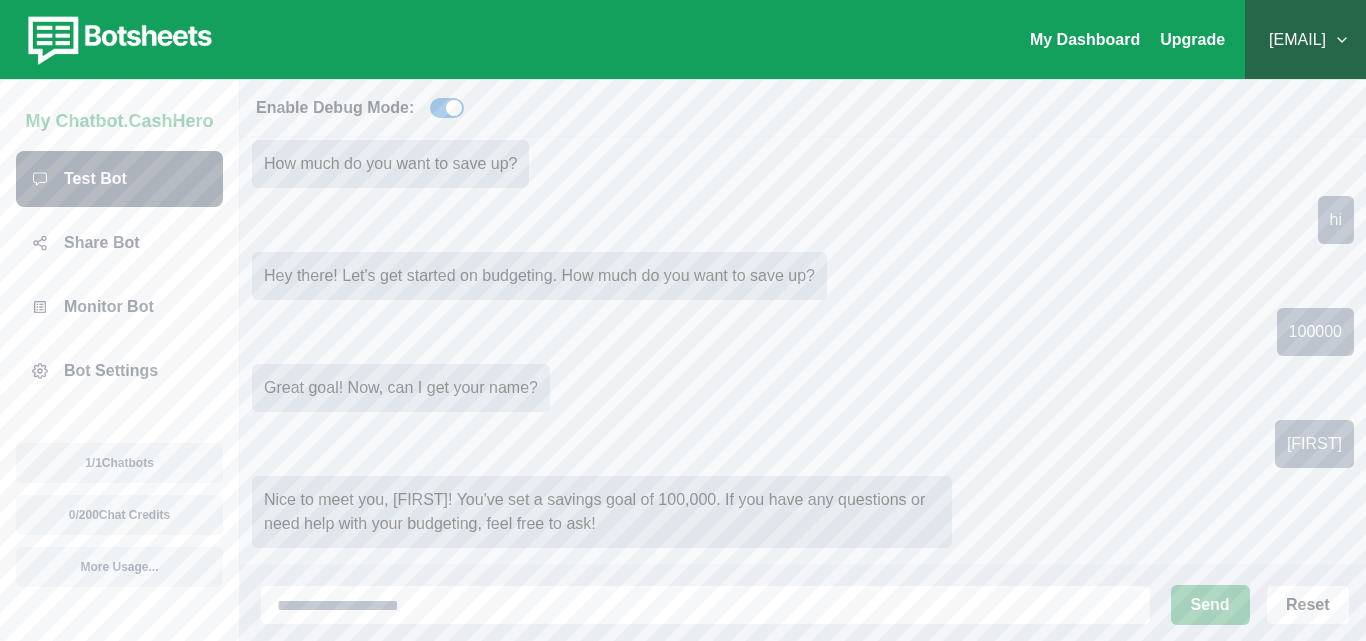 click on "hi" at bounding box center [803, 220] 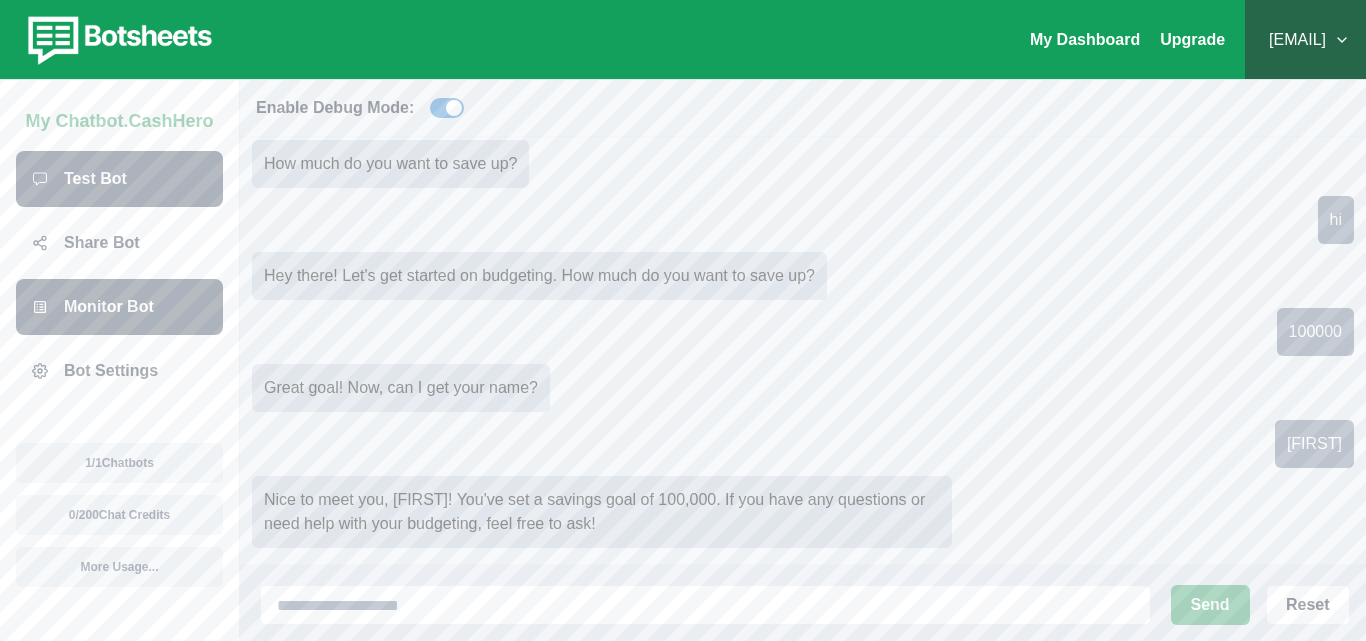 click on "Monitor Bot" at bounding box center [109, 307] 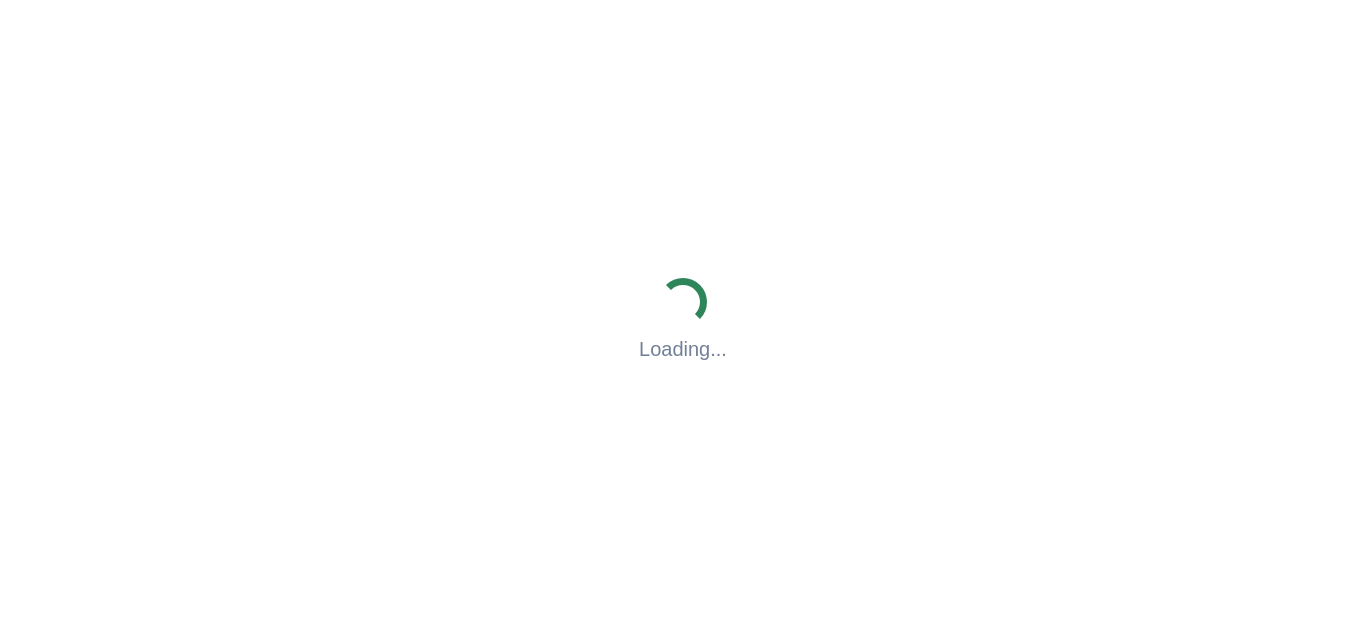 scroll, scrollTop: 0, scrollLeft: 0, axis: both 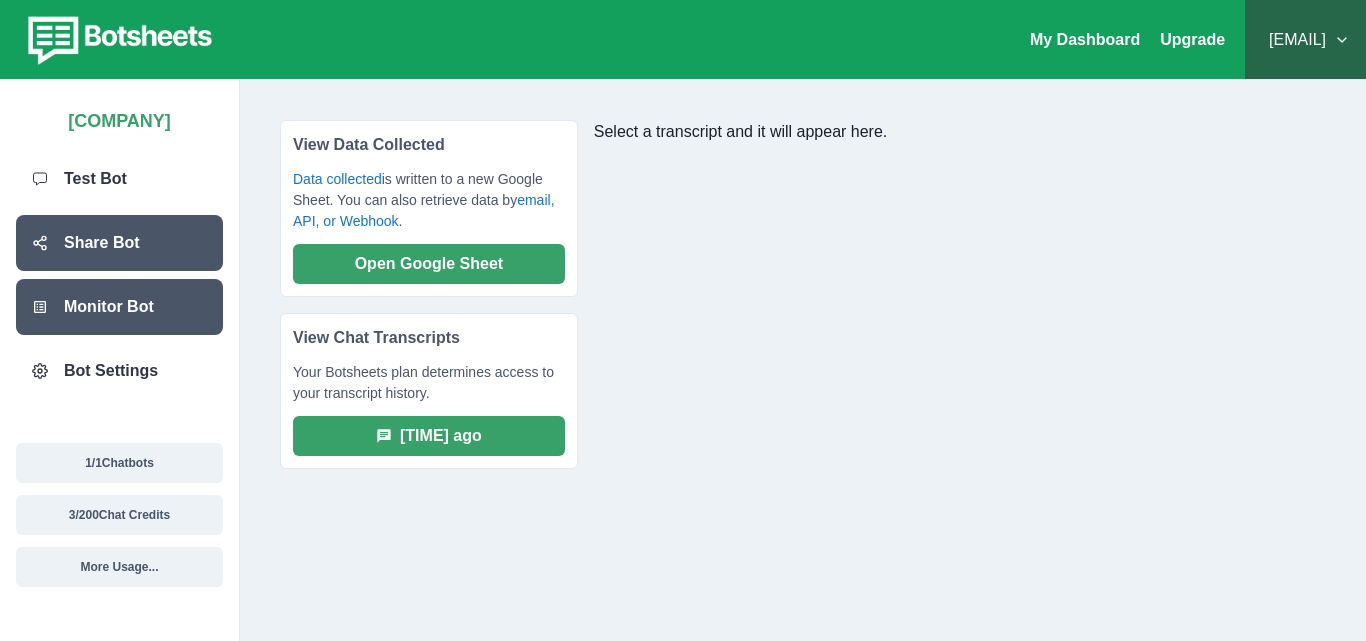 click on "Share Bot" at bounding box center [119, 243] 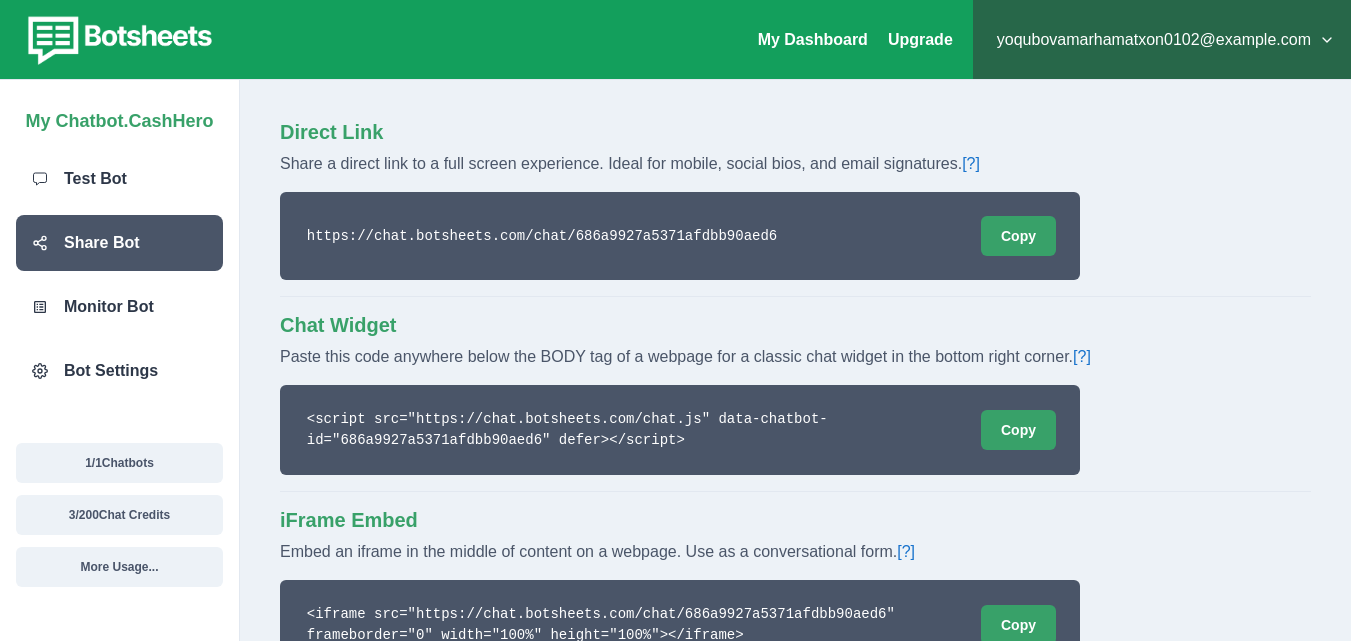 scroll, scrollTop: 29, scrollLeft: 0, axis: vertical 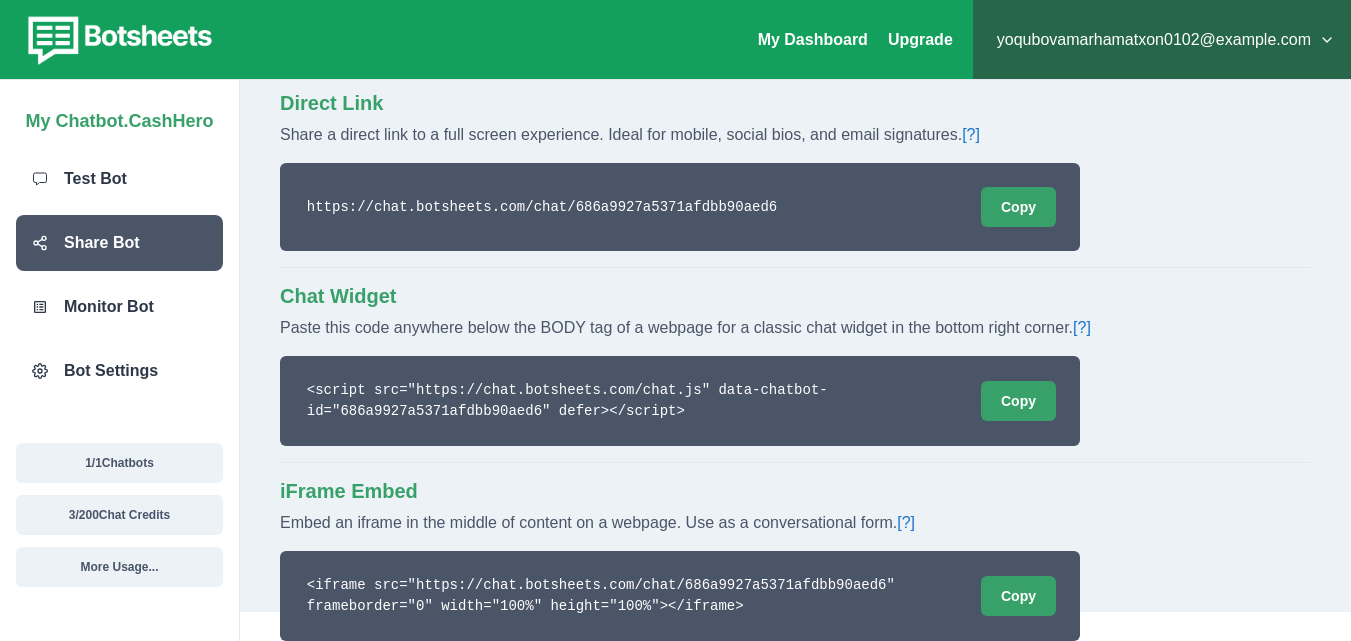 click on "Chat Widget" at bounding box center [795, 103] 